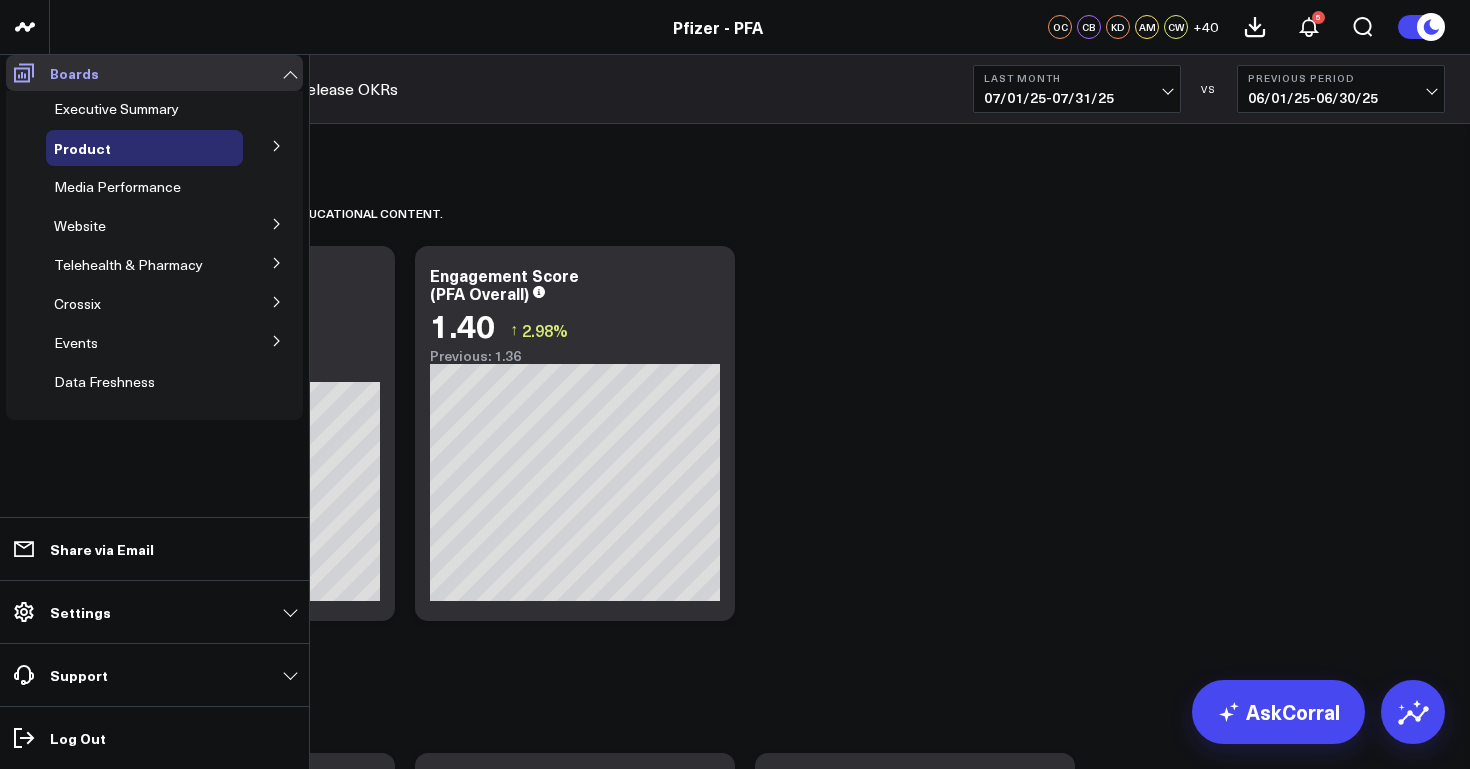scroll, scrollTop: 989, scrollLeft: 0, axis: vertical 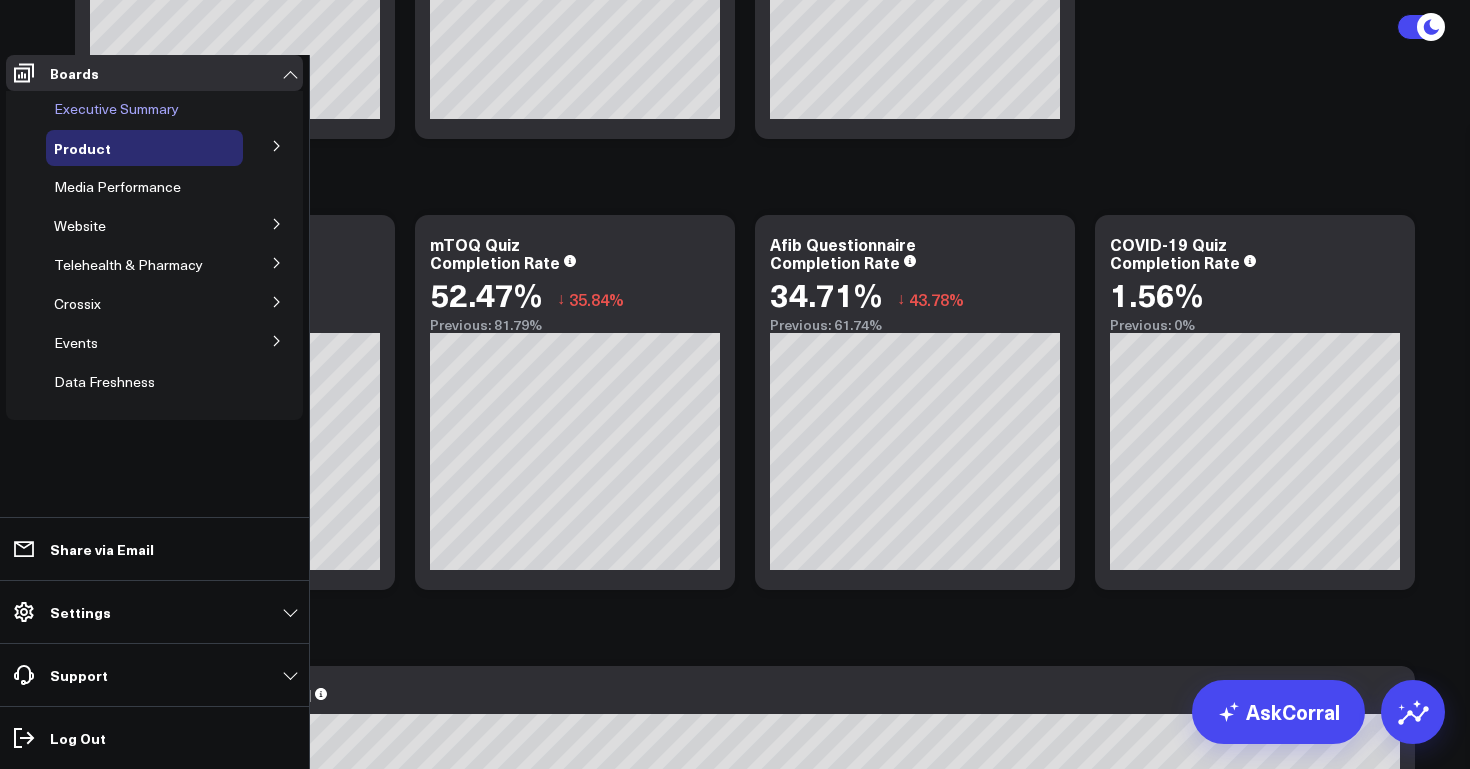click on "Executive Summary" at bounding box center (116, 108) 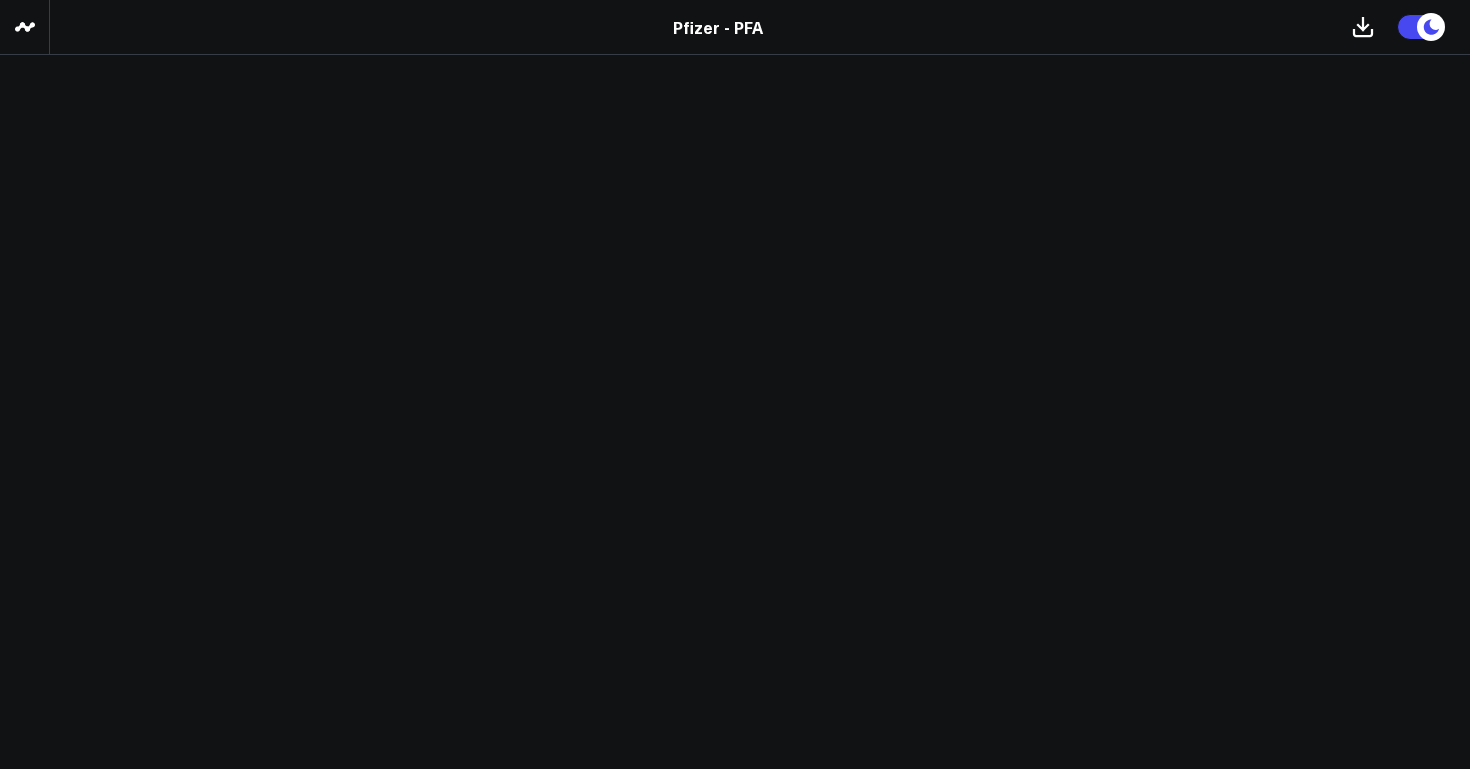 scroll, scrollTop: 0, scrollLeft: 0, axis: both 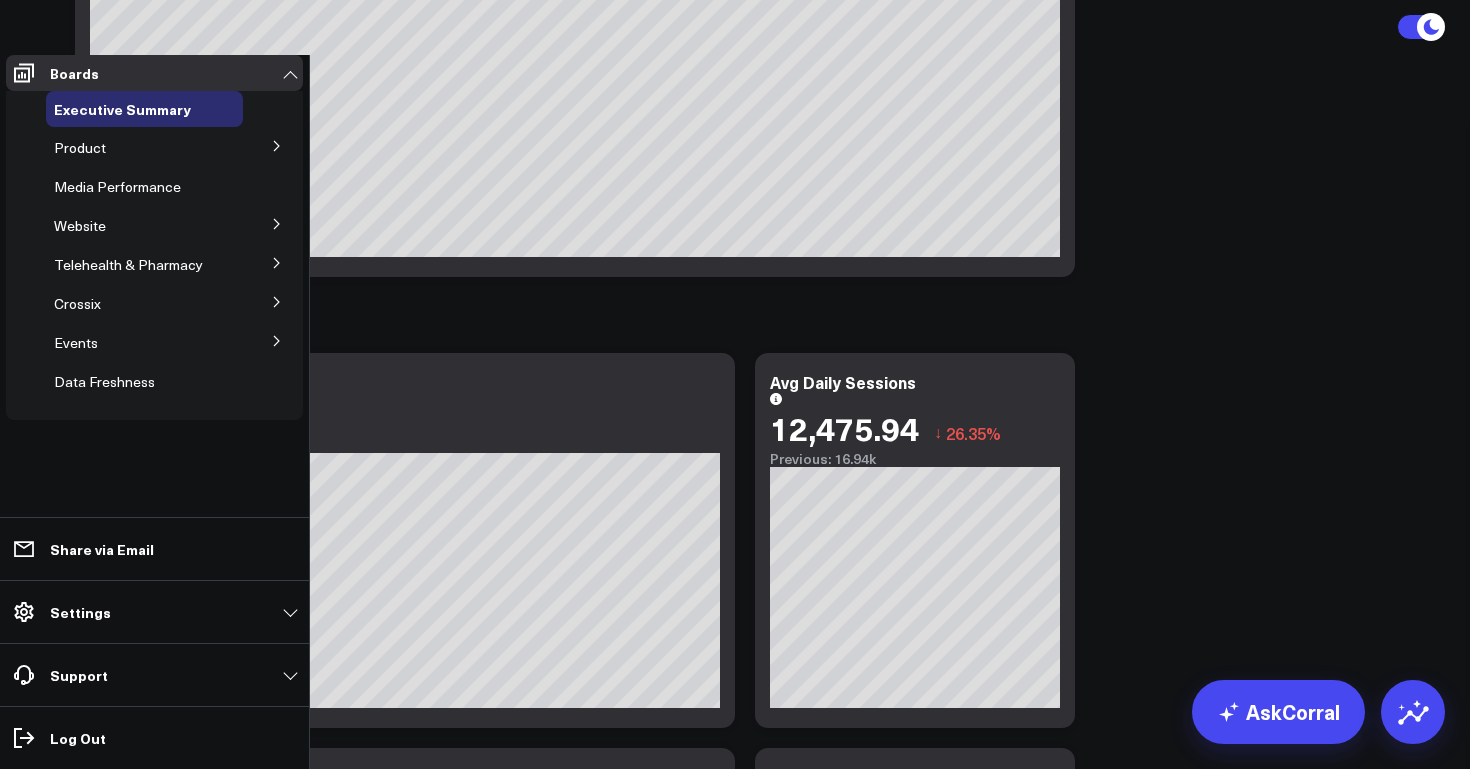 click 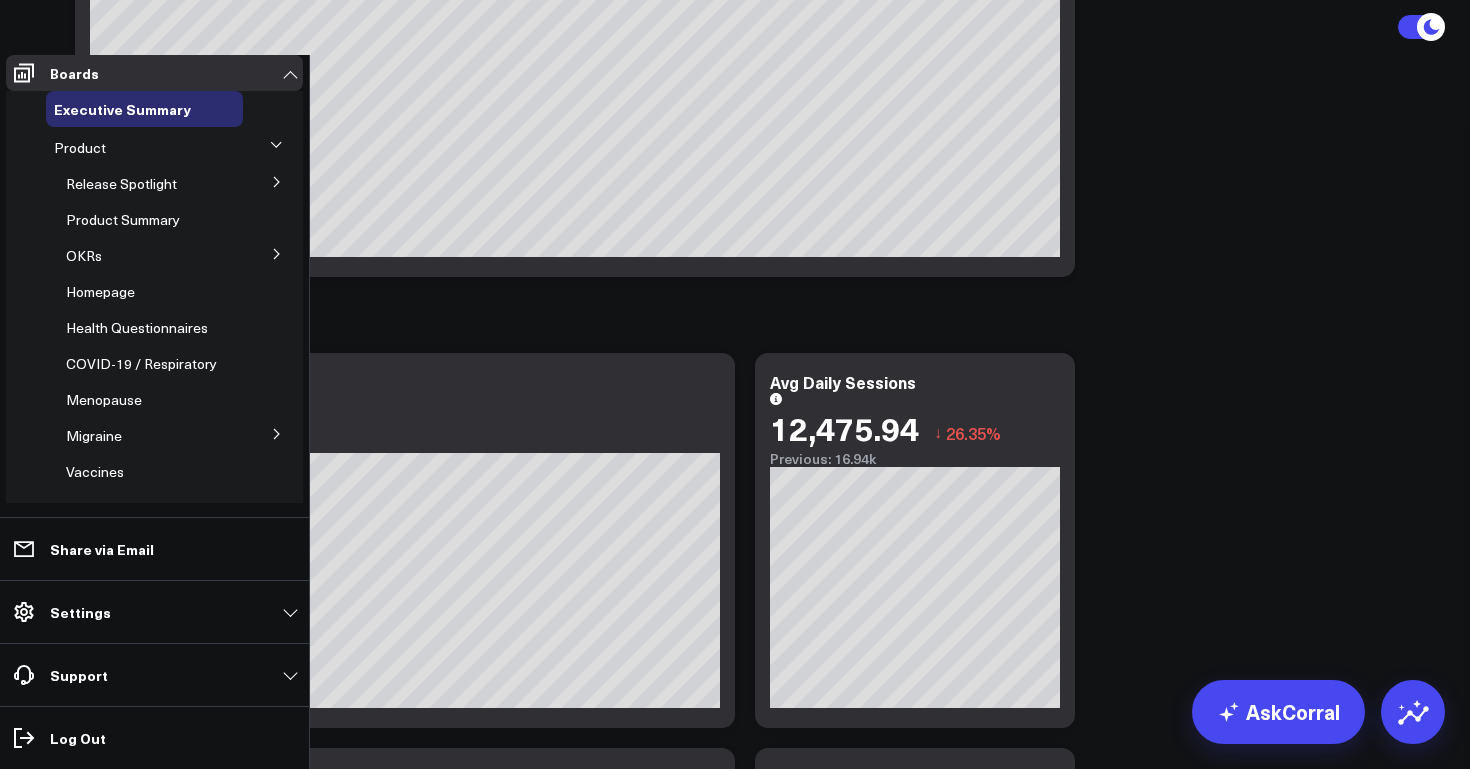 click 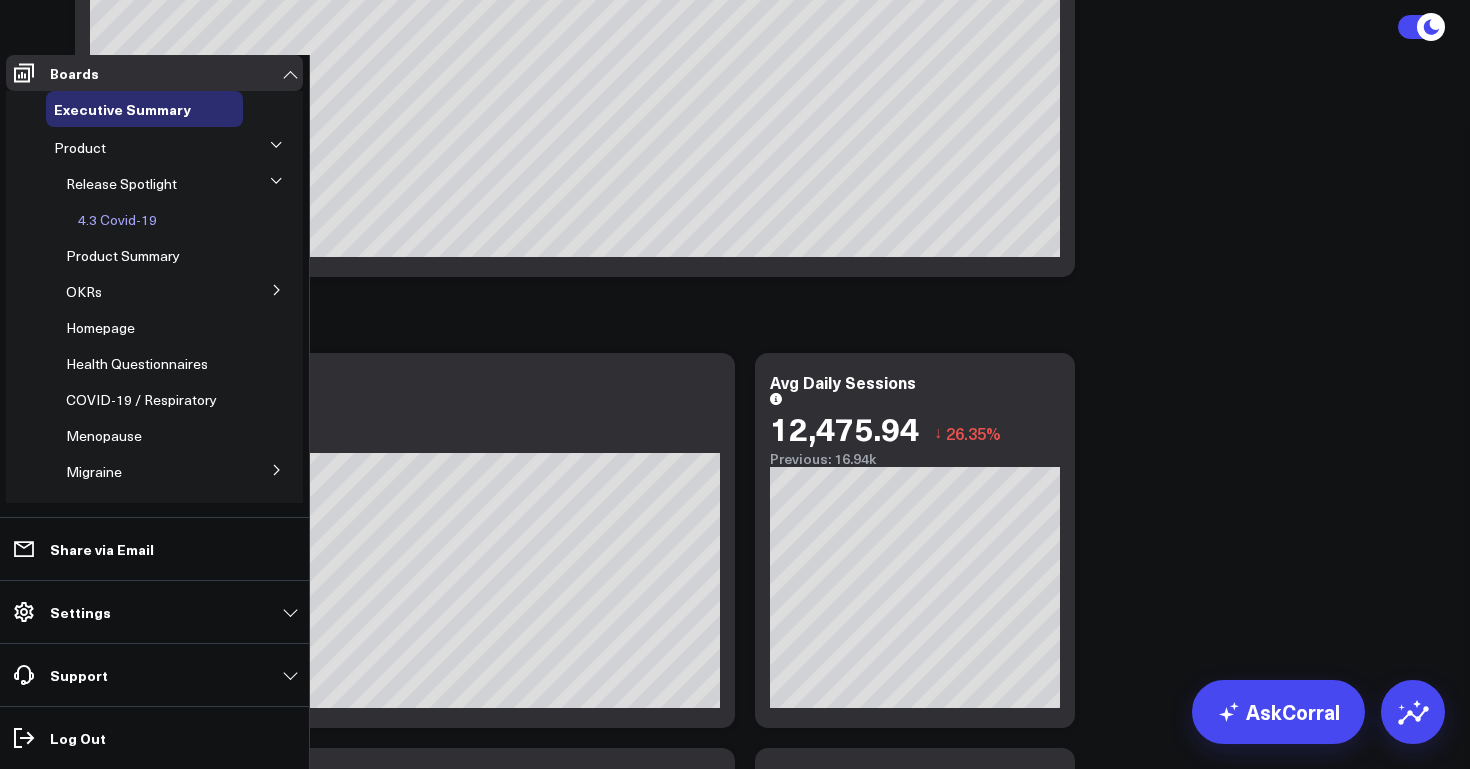 click on "4.3 Covid-19" at bounding box center [117, 219] 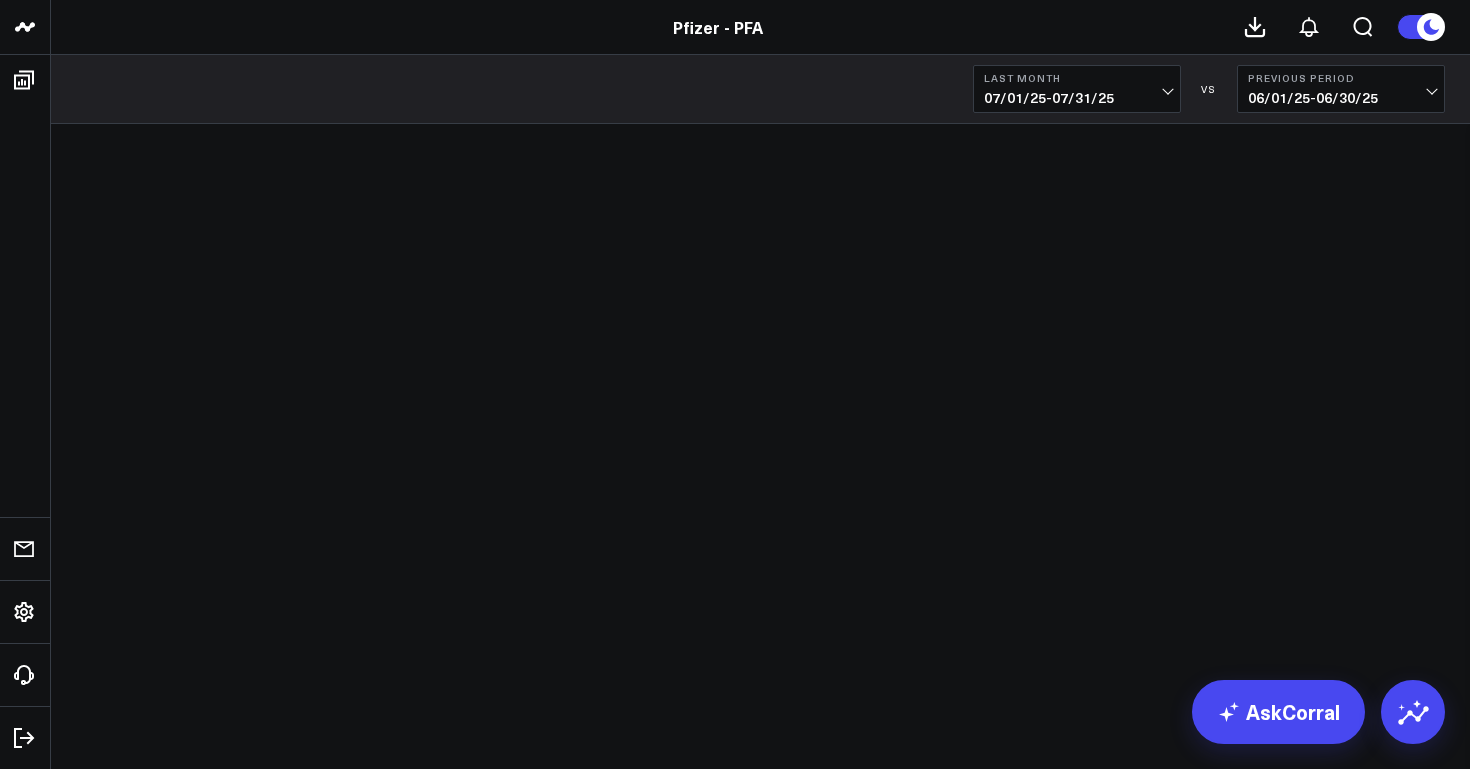 scroll, scrollTop: 0, scrollLeft: 0, axis: both 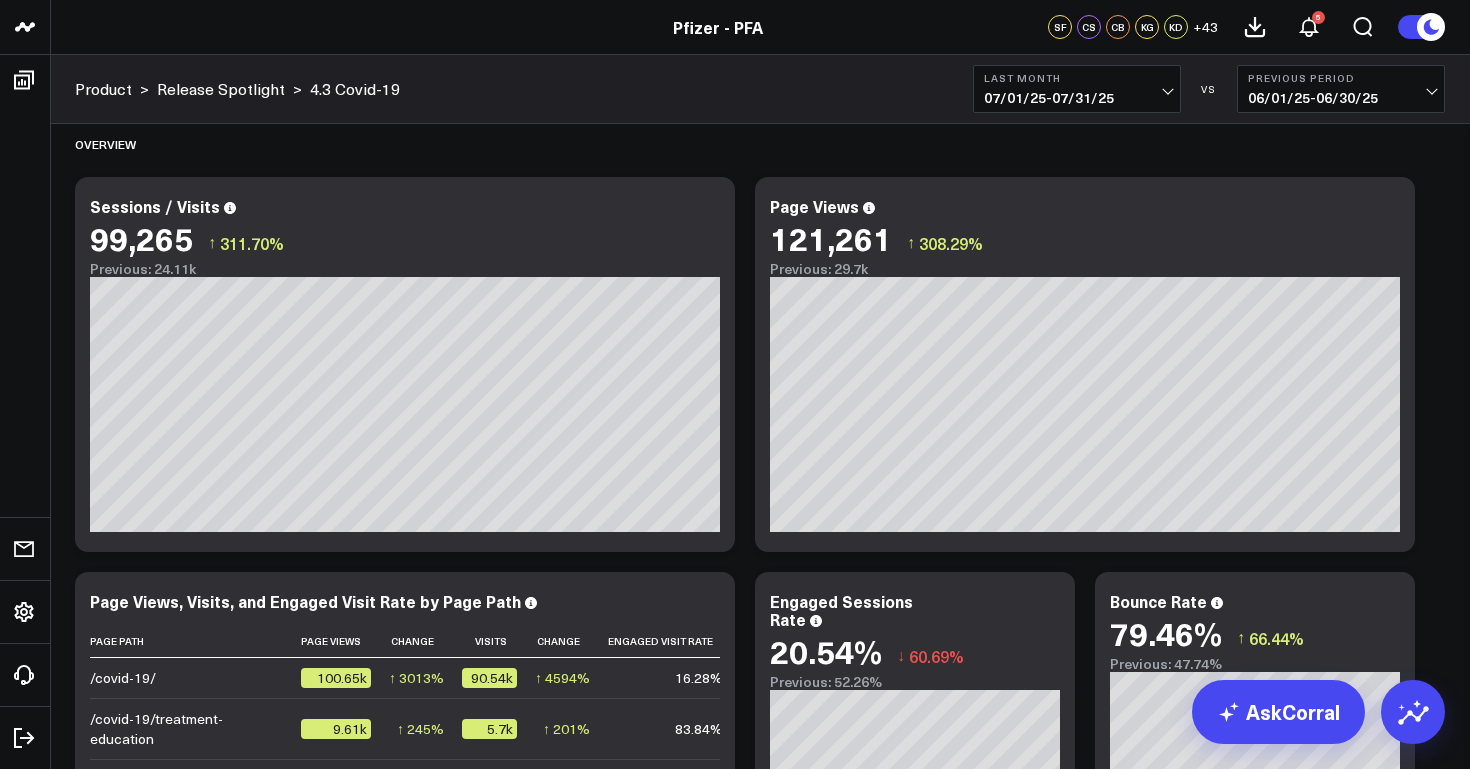 click on "07/01/25  -  07/31/25" at bounding box center (1077, 98) 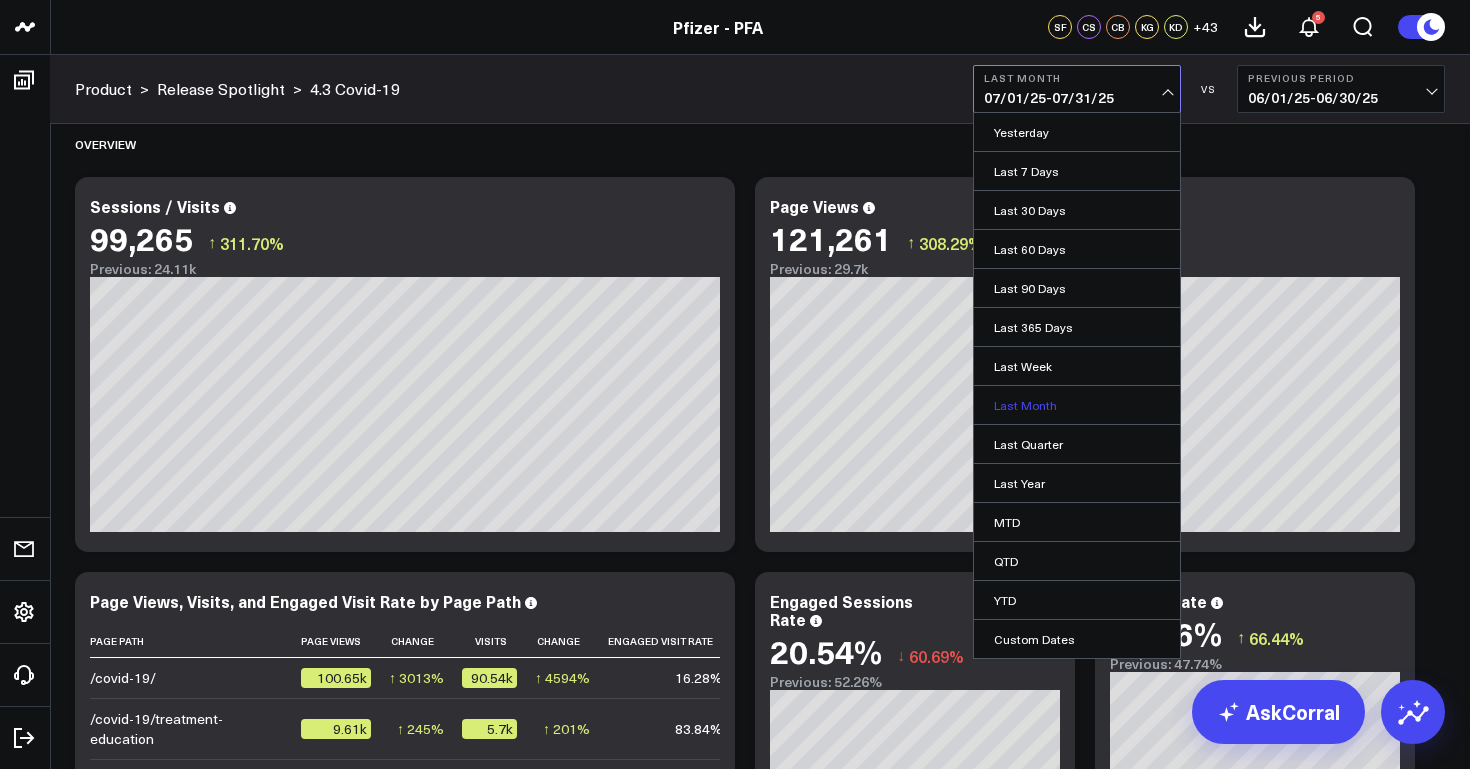 click on "Last Month" at bounding box center (1077, 405) 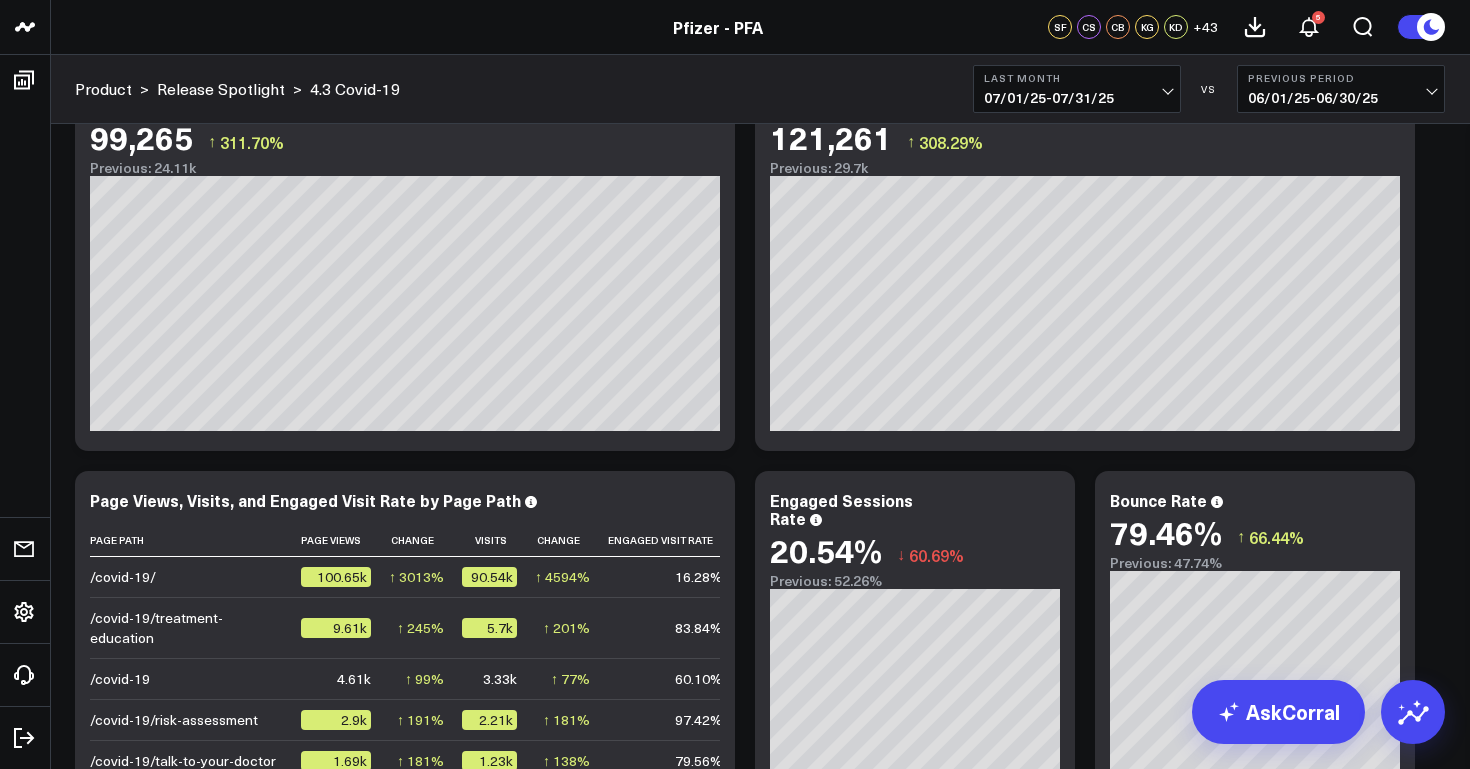 scroll, scrollTop: 618, scrollLeft: 0, axis: vertical 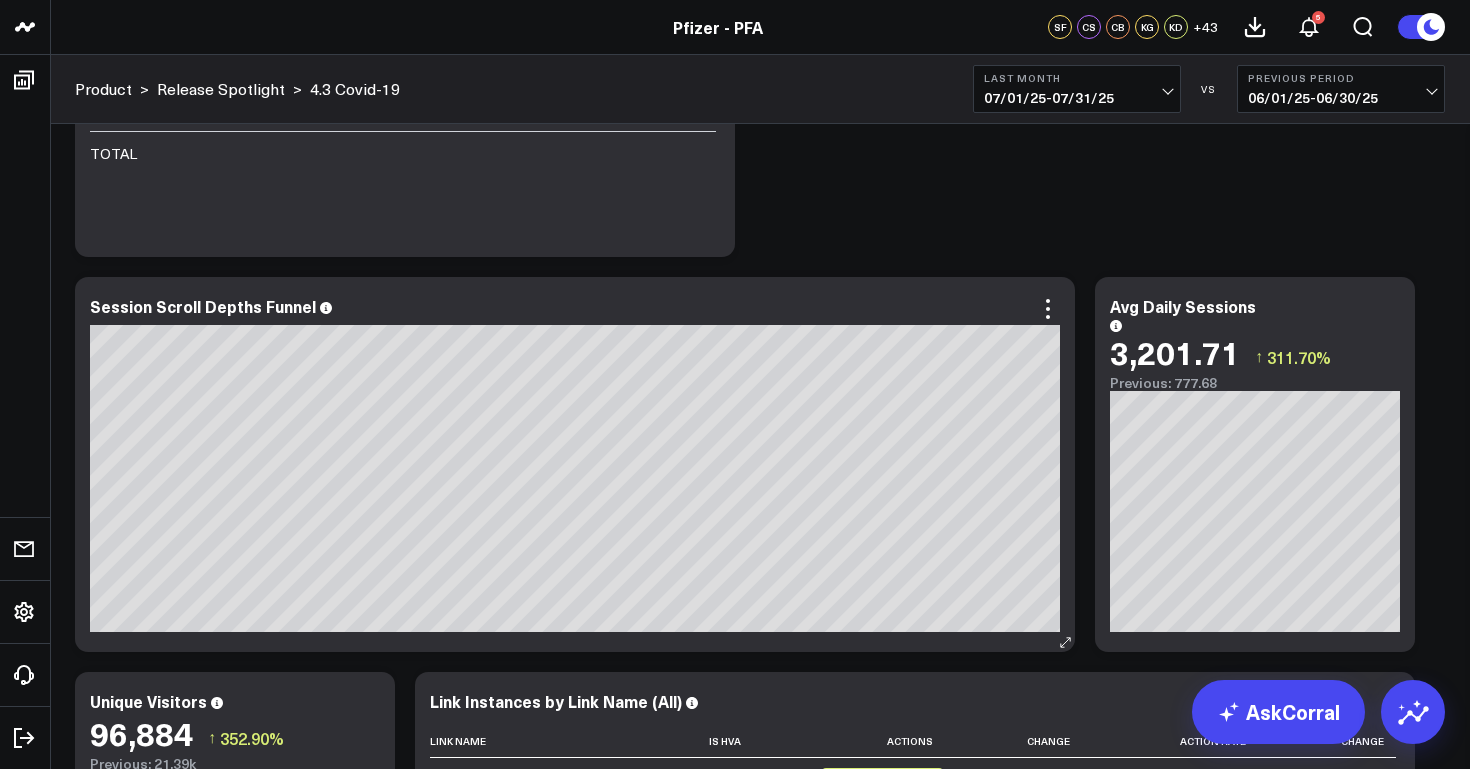 click on "Session Scroll Depths Funnel" at bounding box center (203, 306) 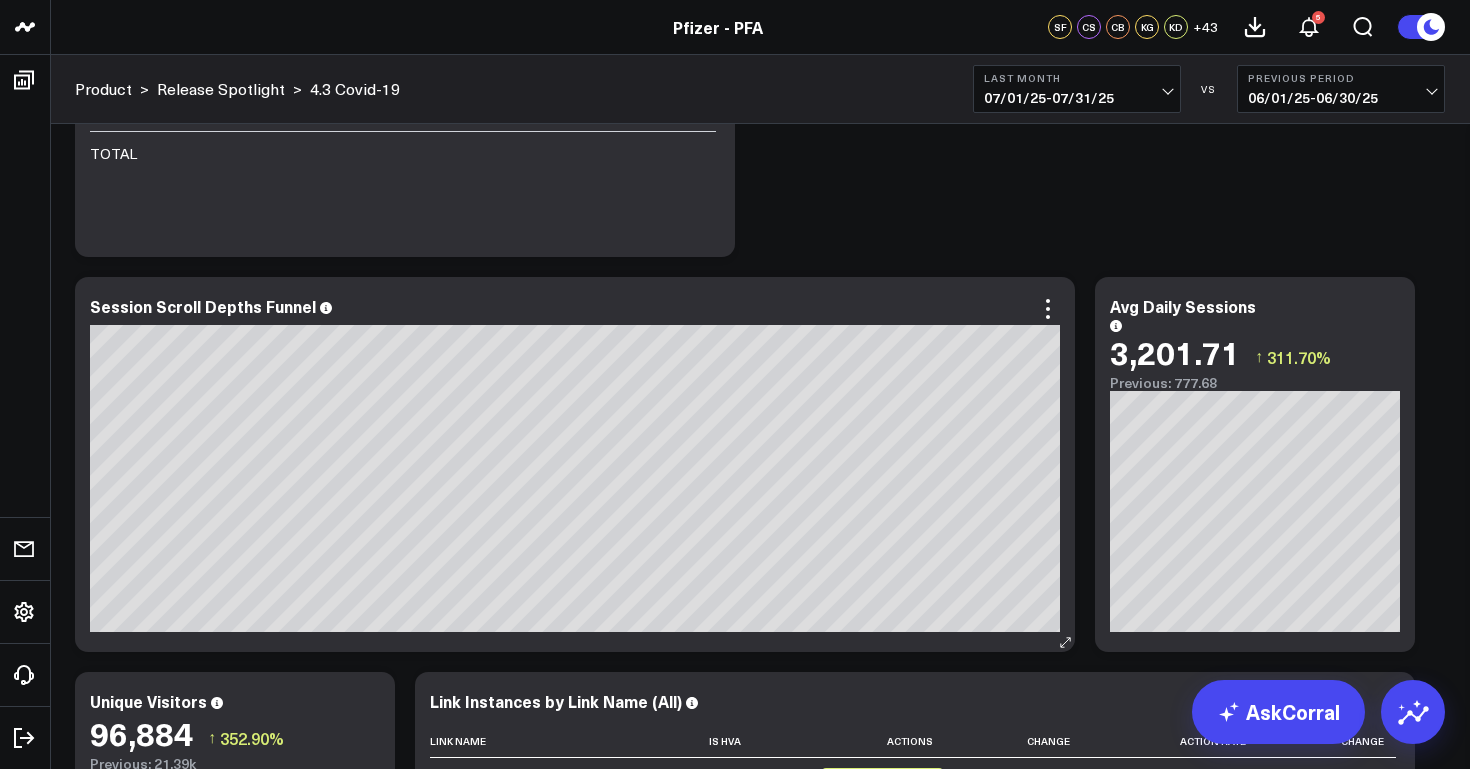 click on "Session Scroll Depths Funnel" at bounding box center [575, 306] 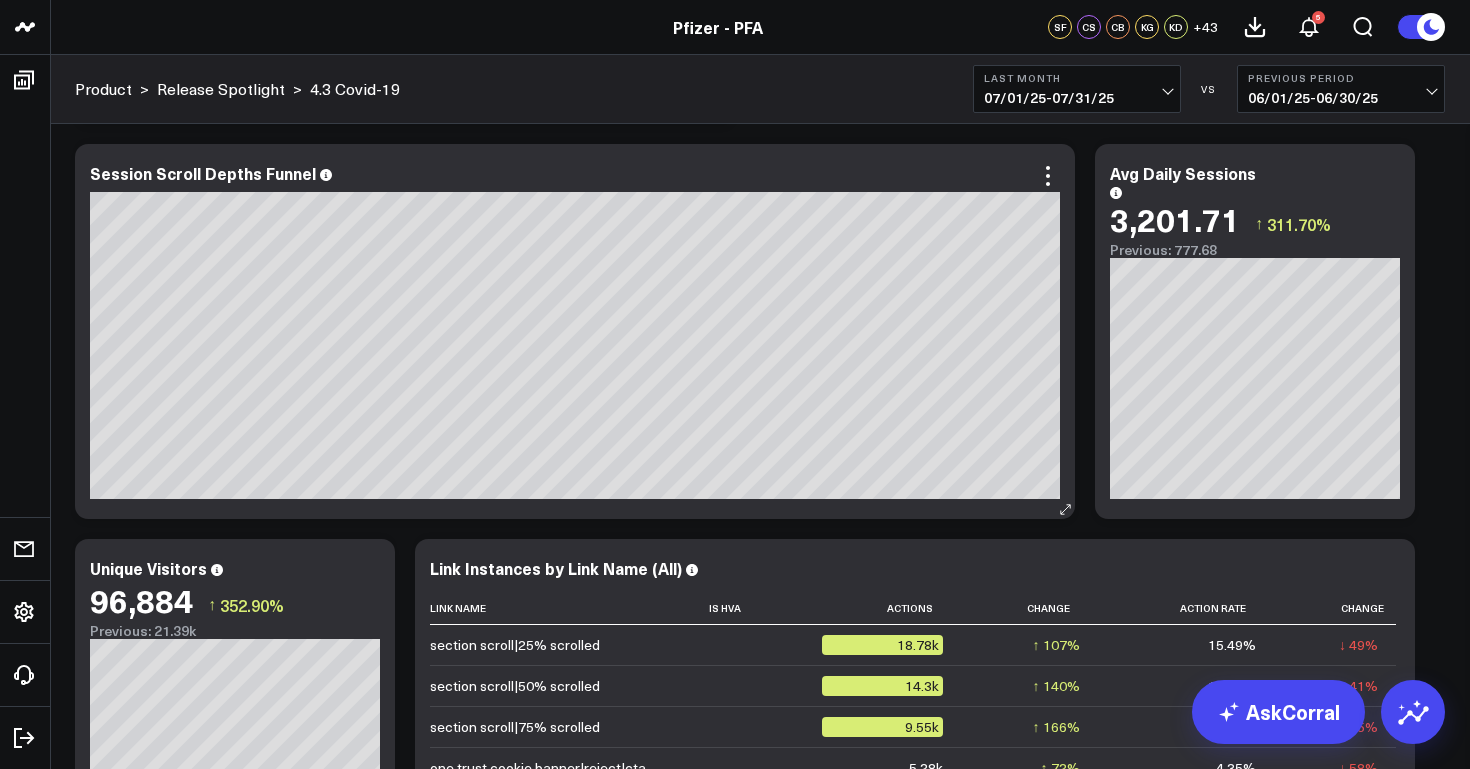 scroll, scrollTop: 1561, scrollLeft: 0, axis: vertical 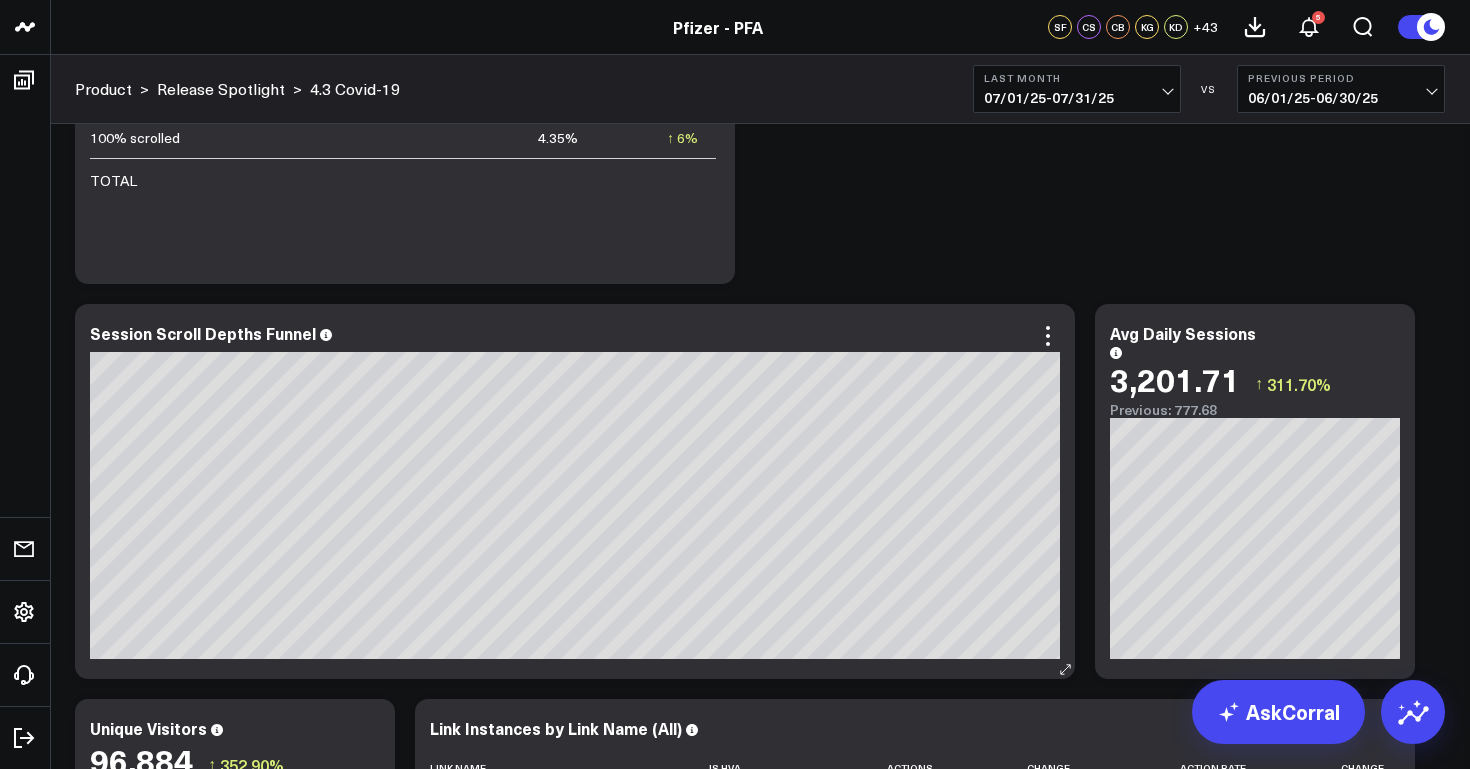 click 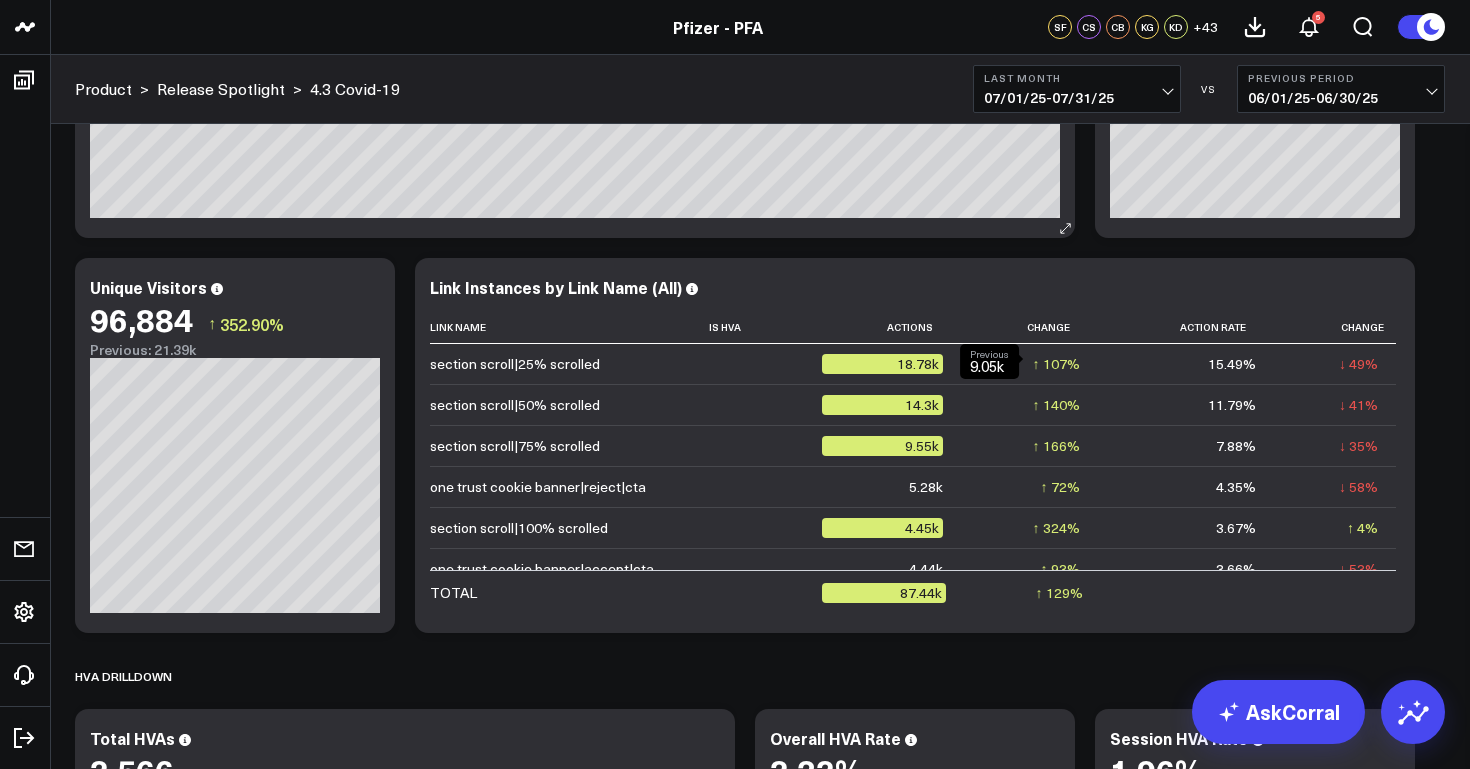 scroll, scrollTop: 2018, scrollLeft: 0, axis: vertical 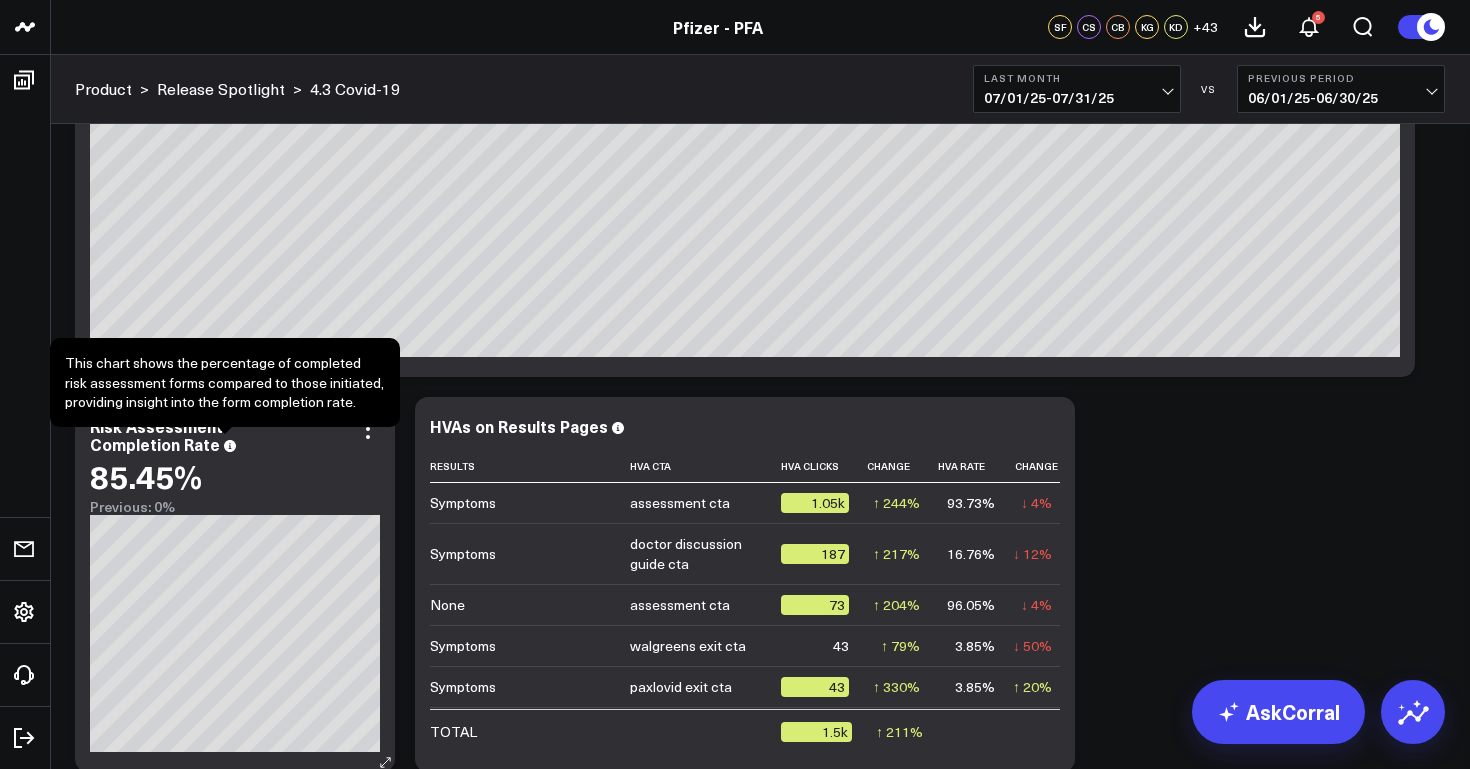 click 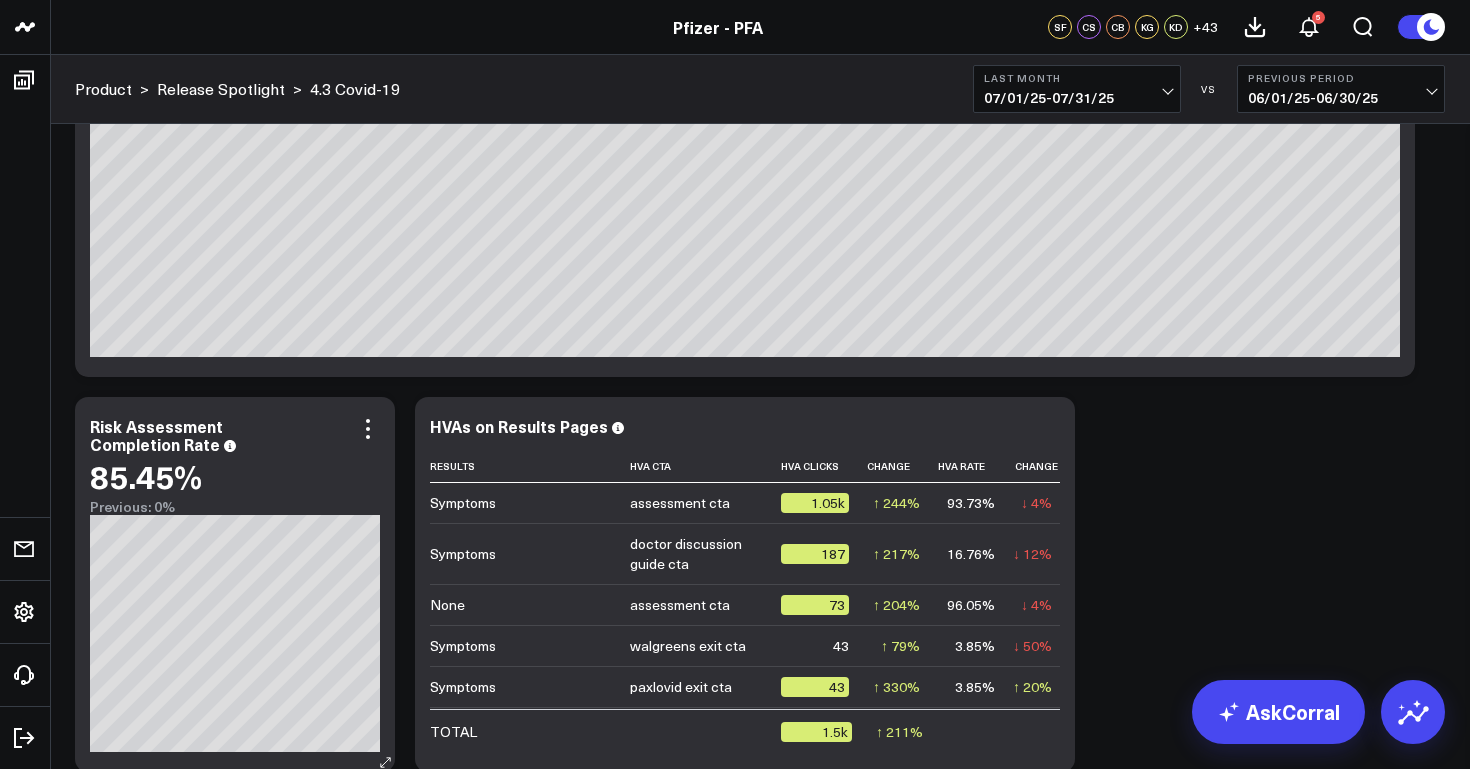 click 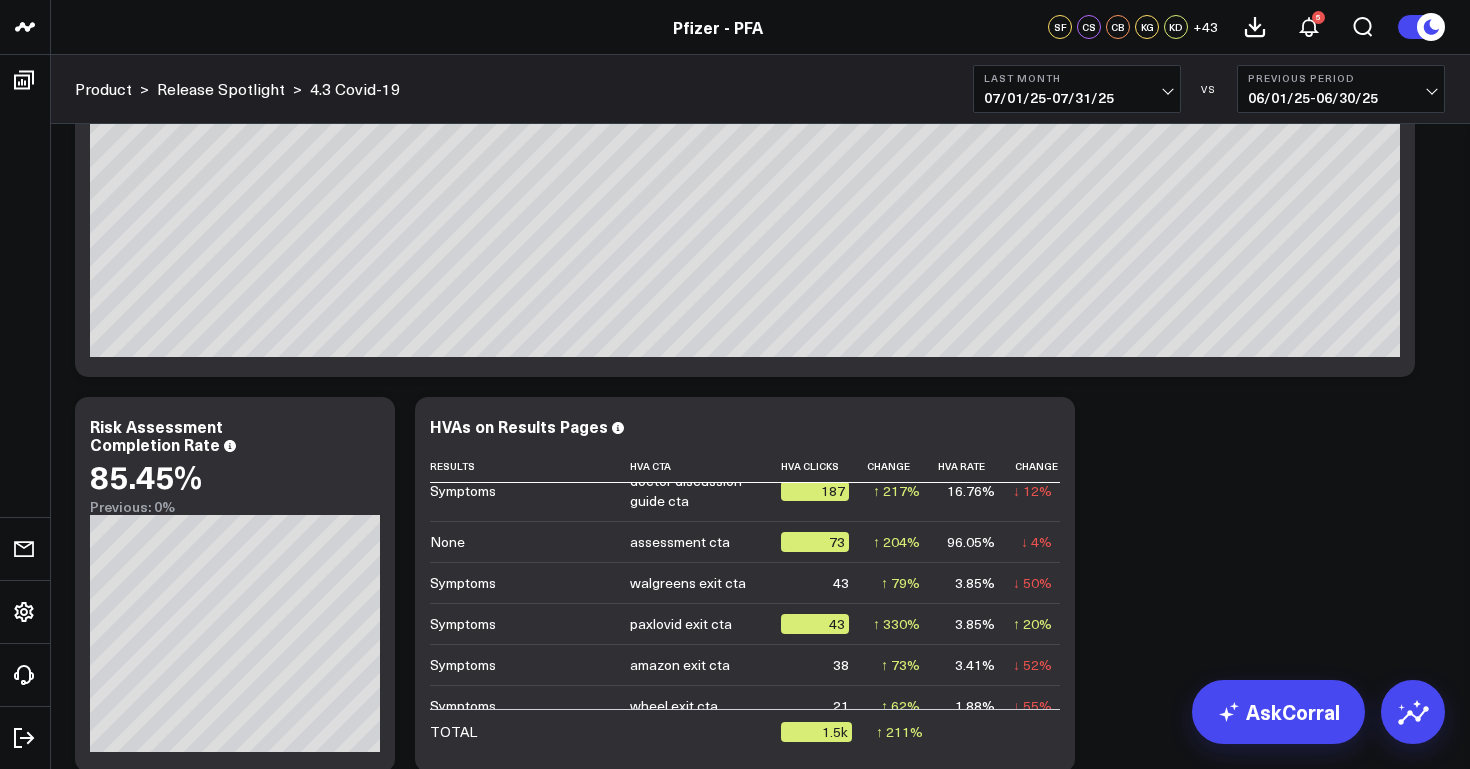 scroll, scrollTop: 0, scrollLeft: 0, axis: both 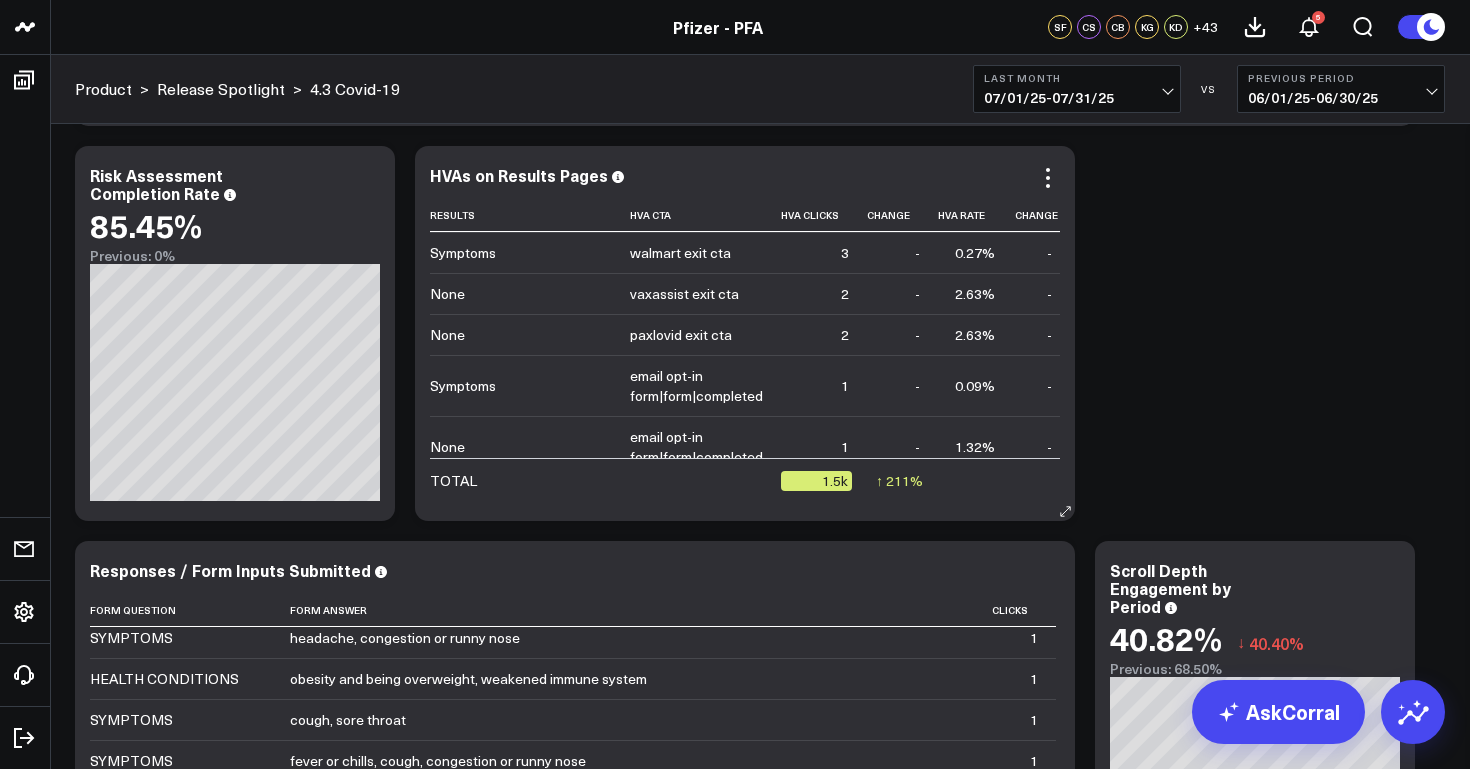click on "HVAs on Results Pages" at bounding box center [519, 175] 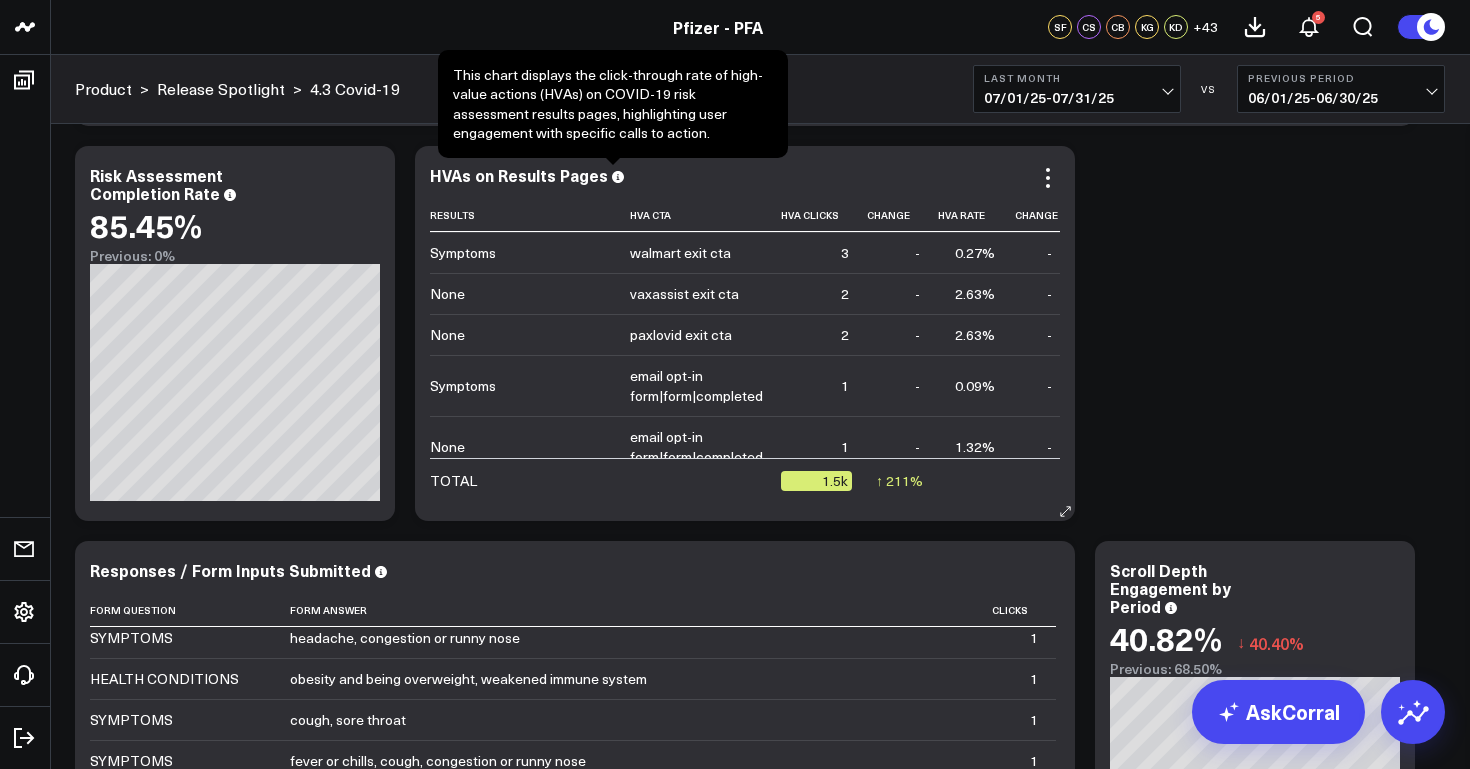 click 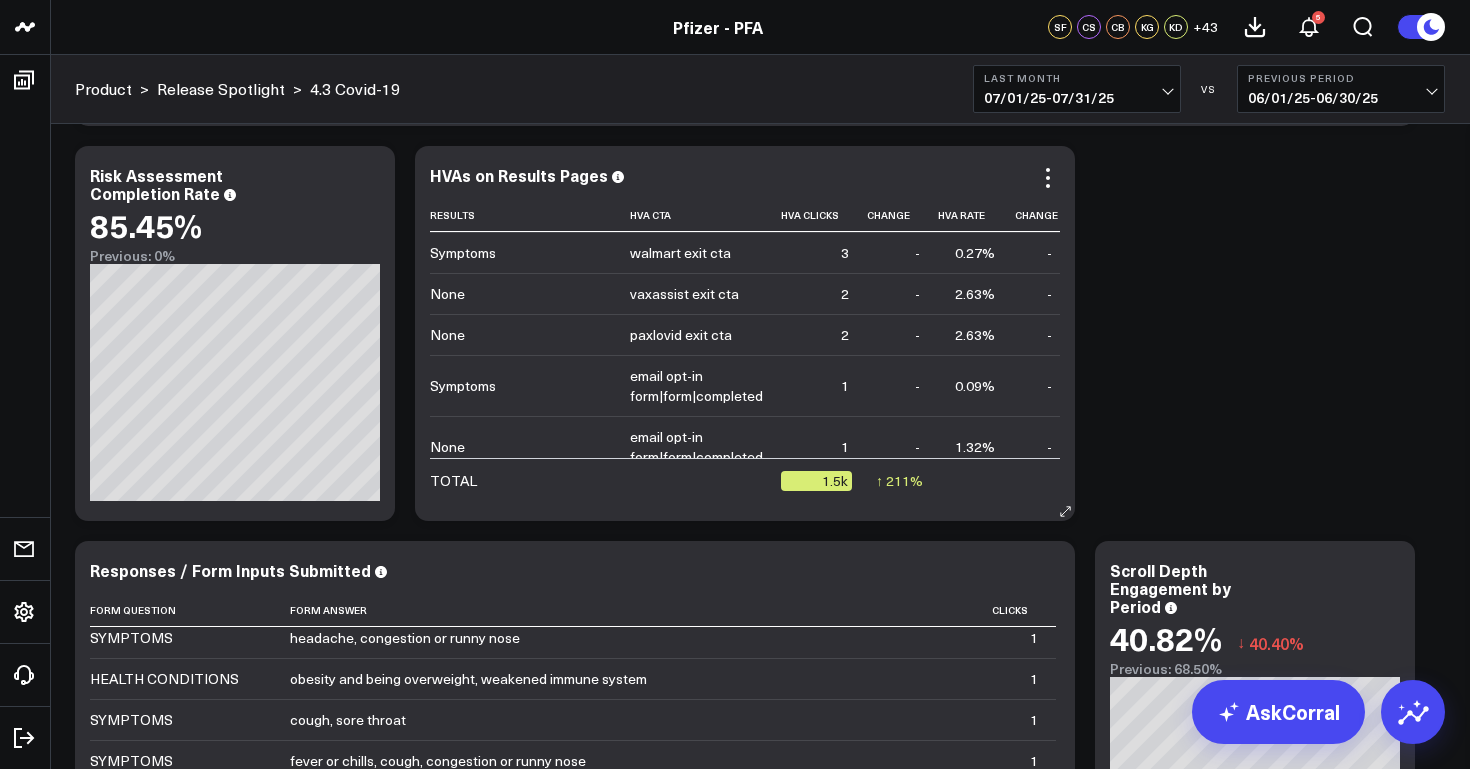 click 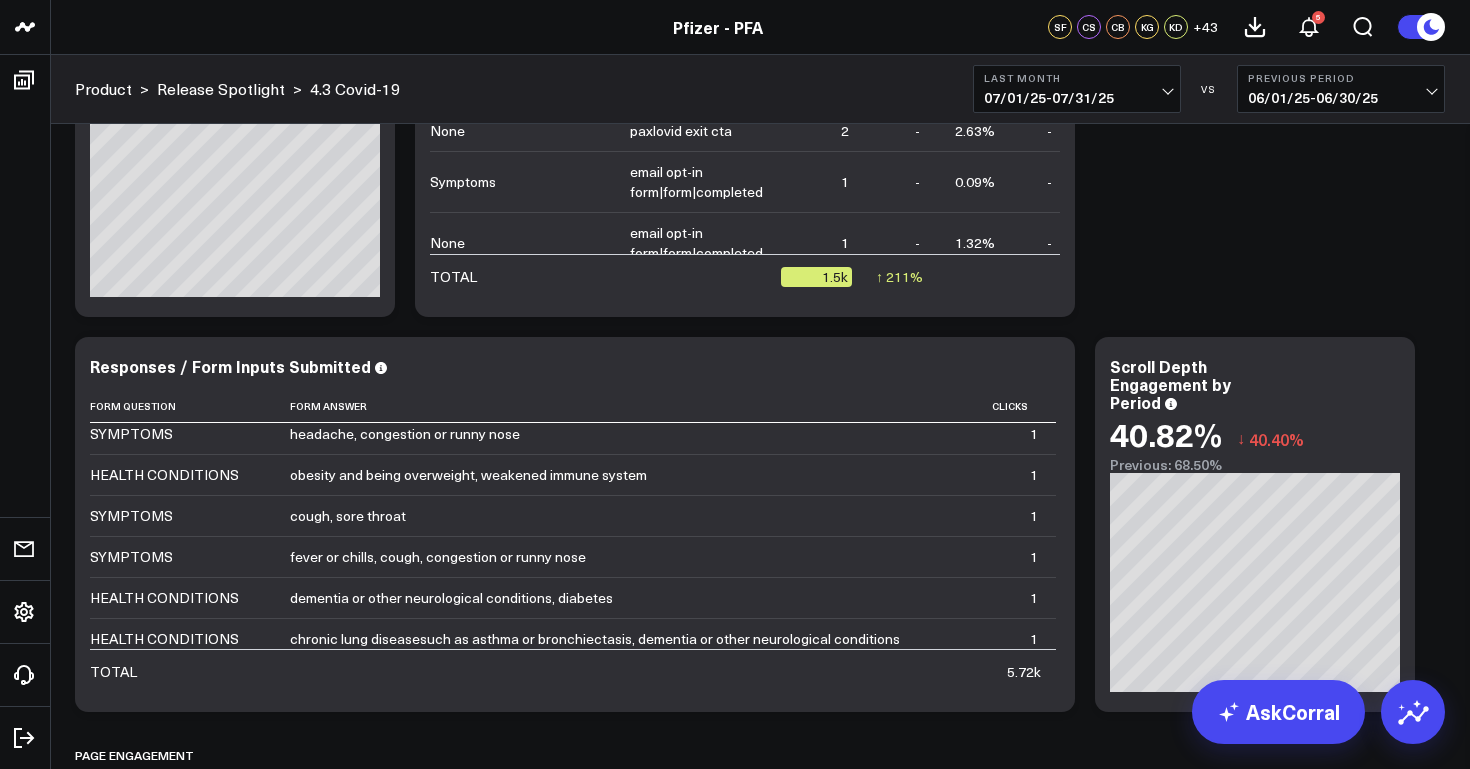 scroll, scrollTop: 6049, scrollLeft: 0, axis: vertical 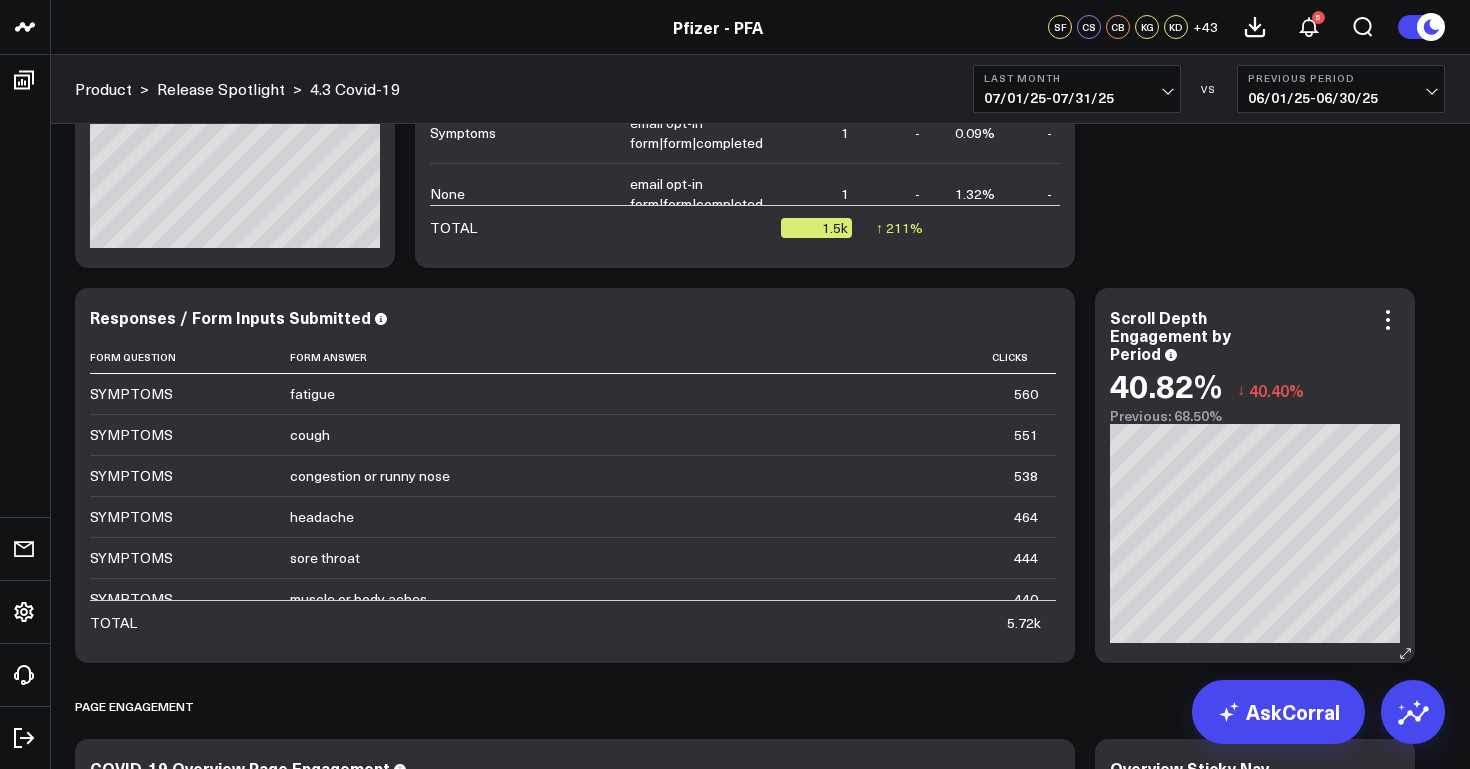 click 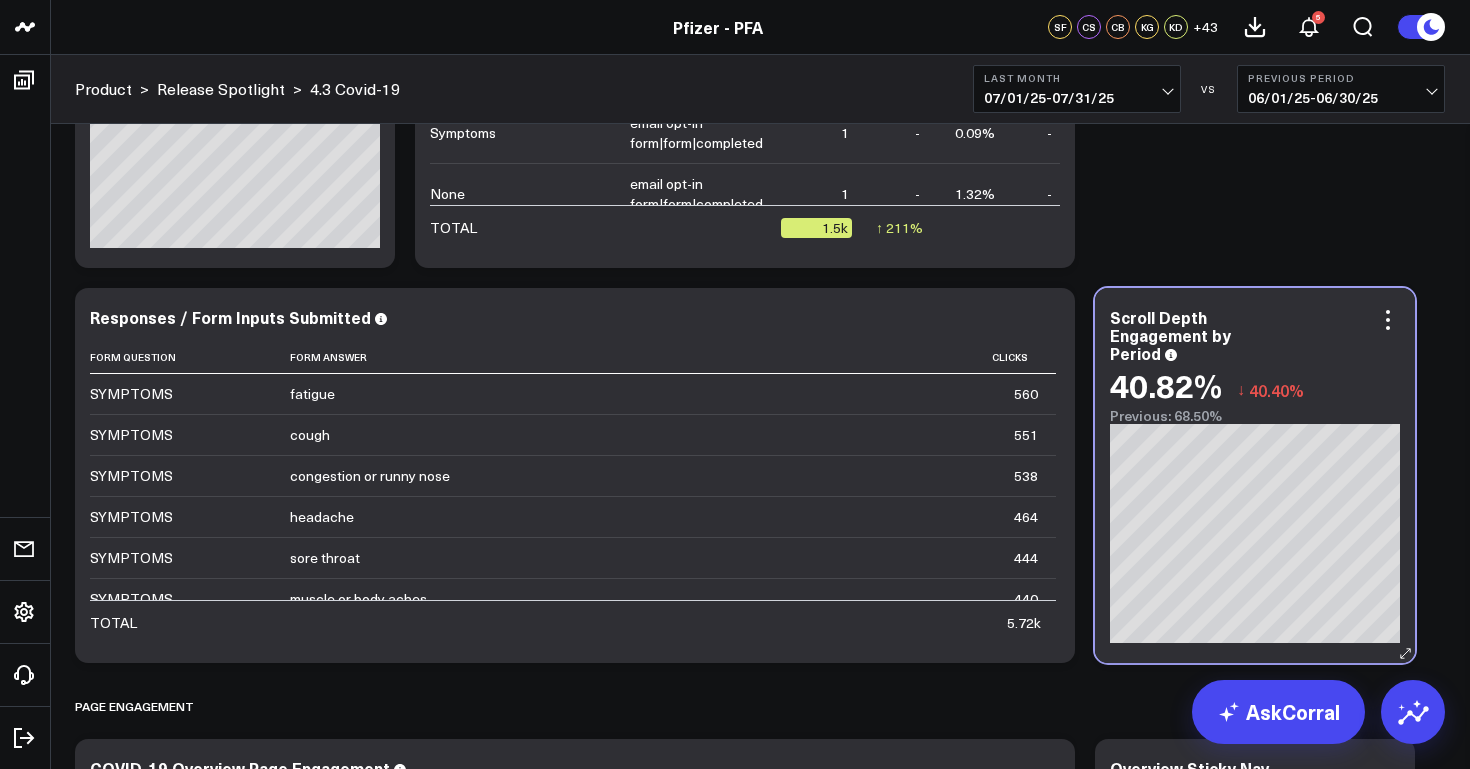 click on "Scroll Depth Engagement by Period" at bounding box center [1255, 335] 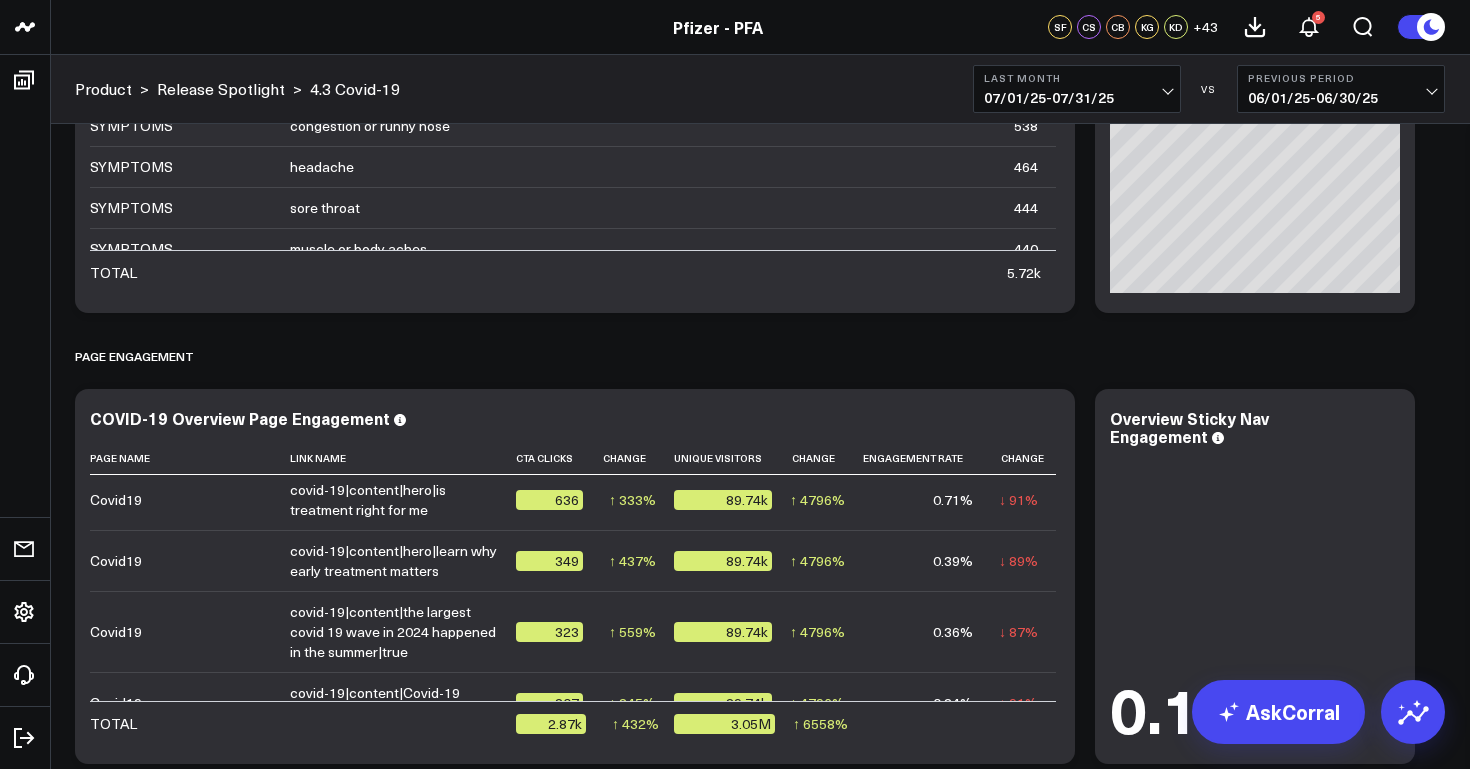 scroll, scrollTop: 6412, scrollLeft: 0, axis: vertical 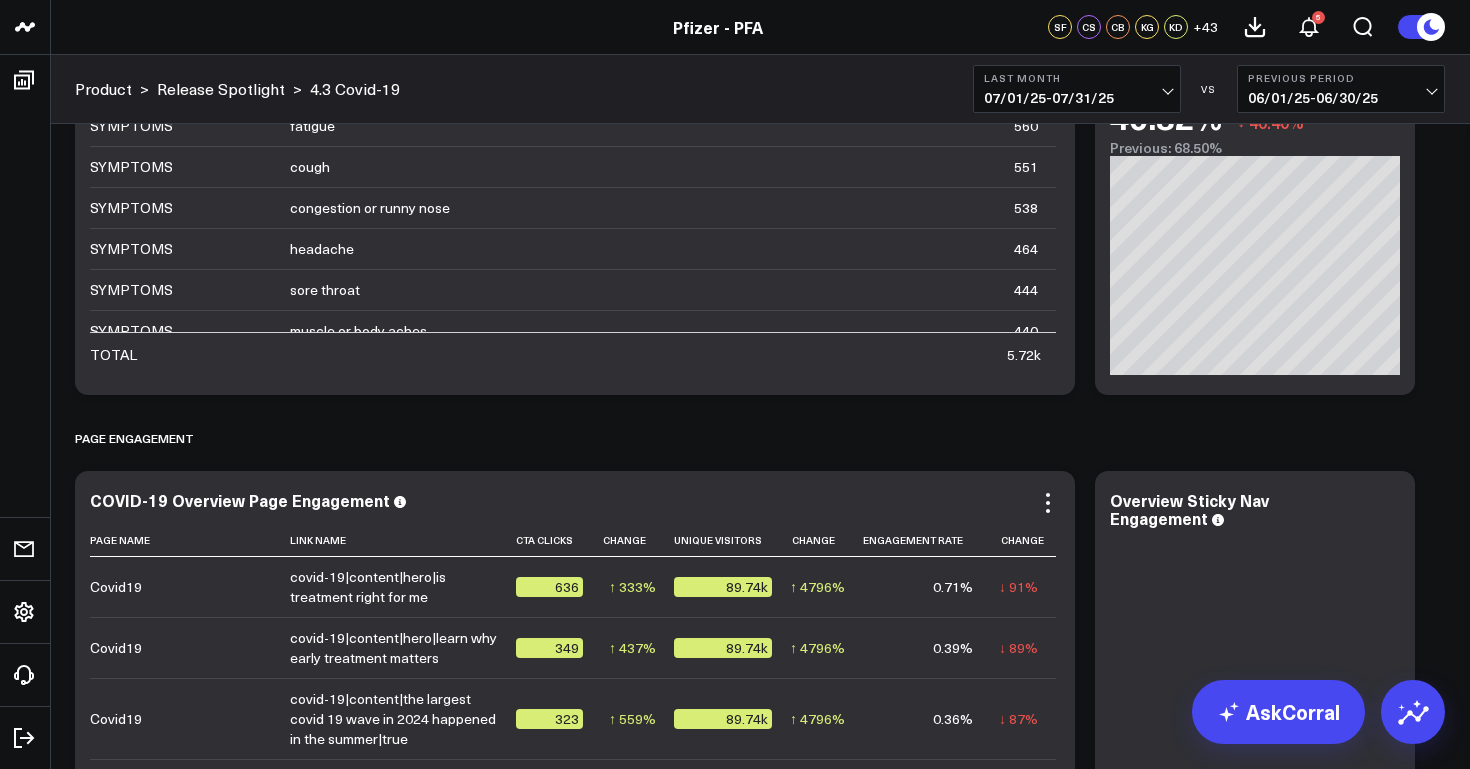 click 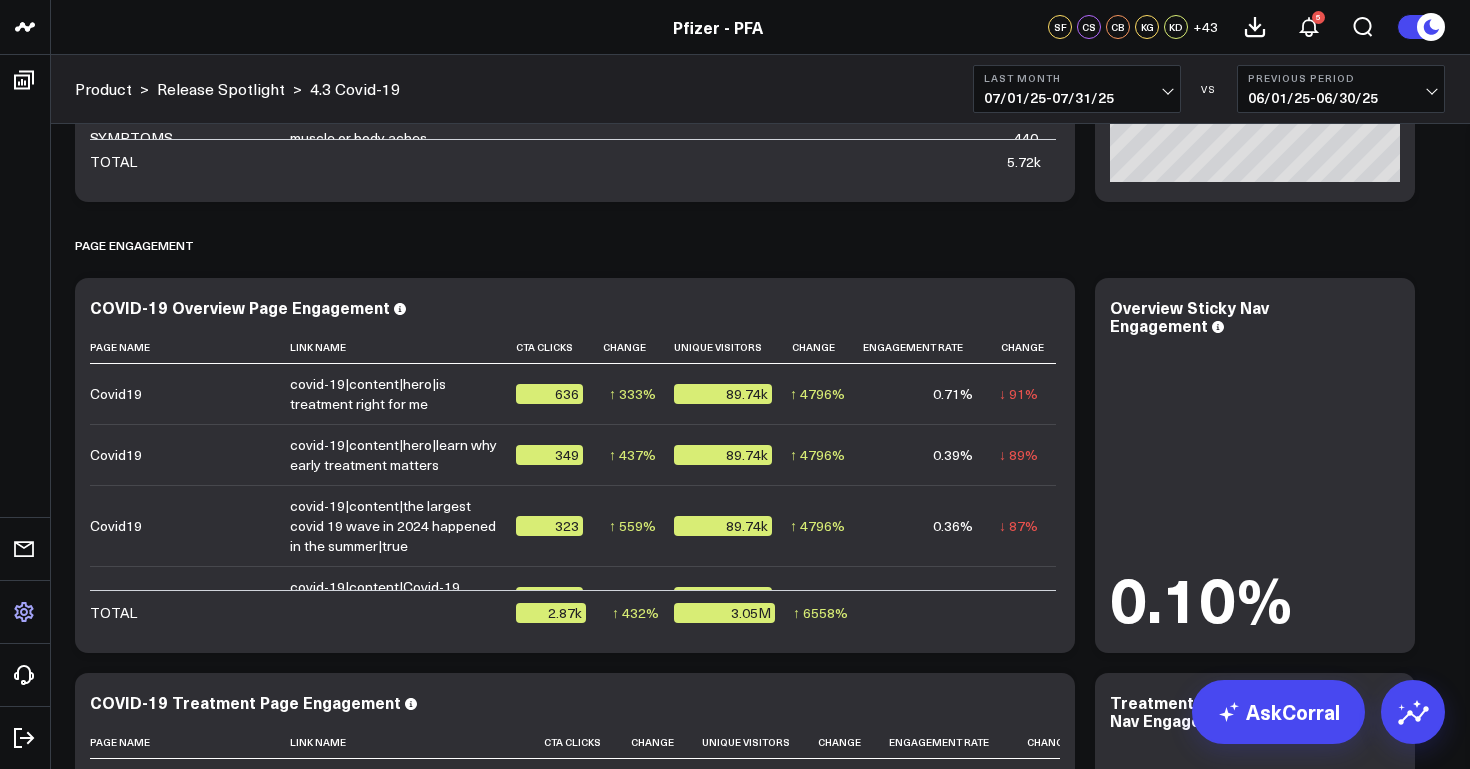 scroll, scrollTop: 6560, scrollLeft: 0, axis: vertical 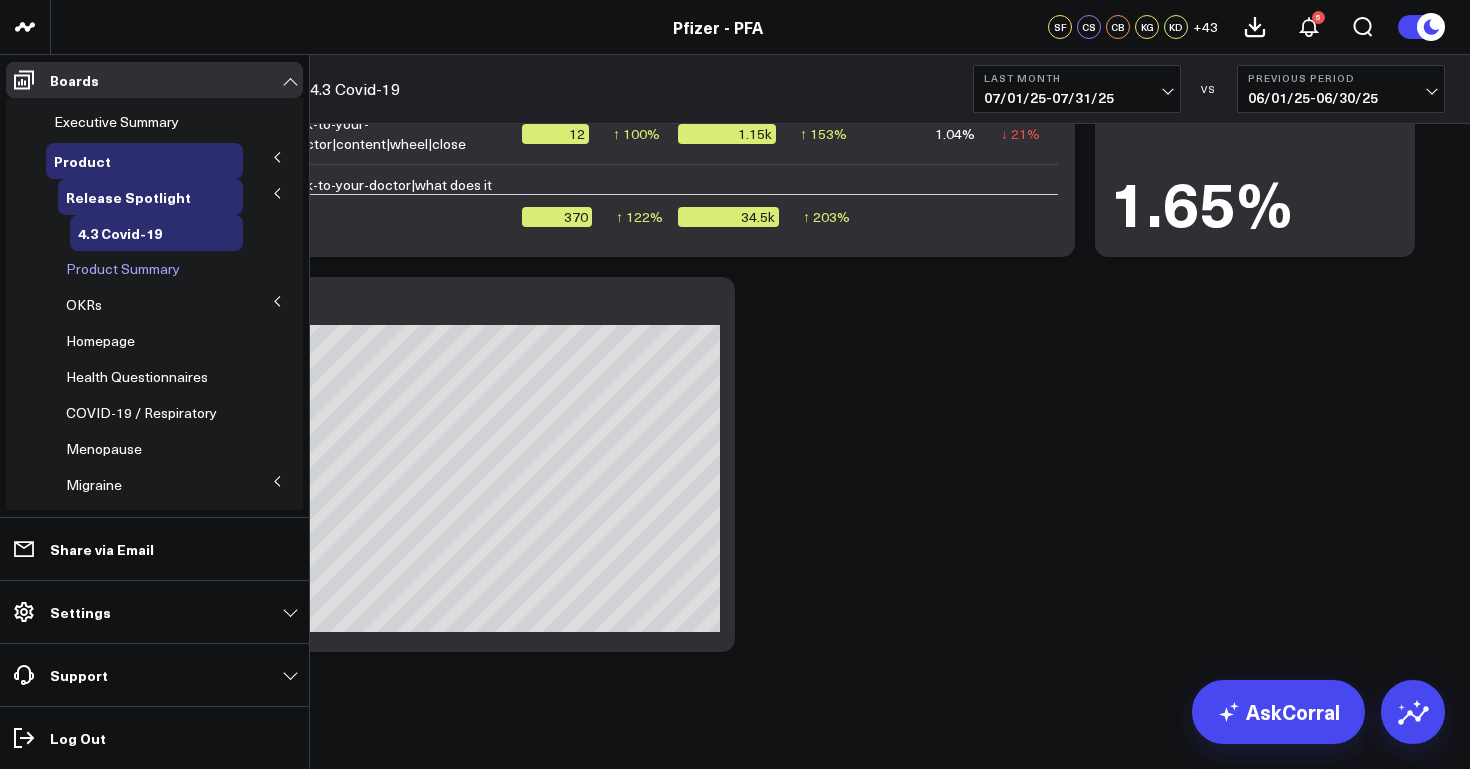 click on "Product Summary" at bounding box center [123, 268] 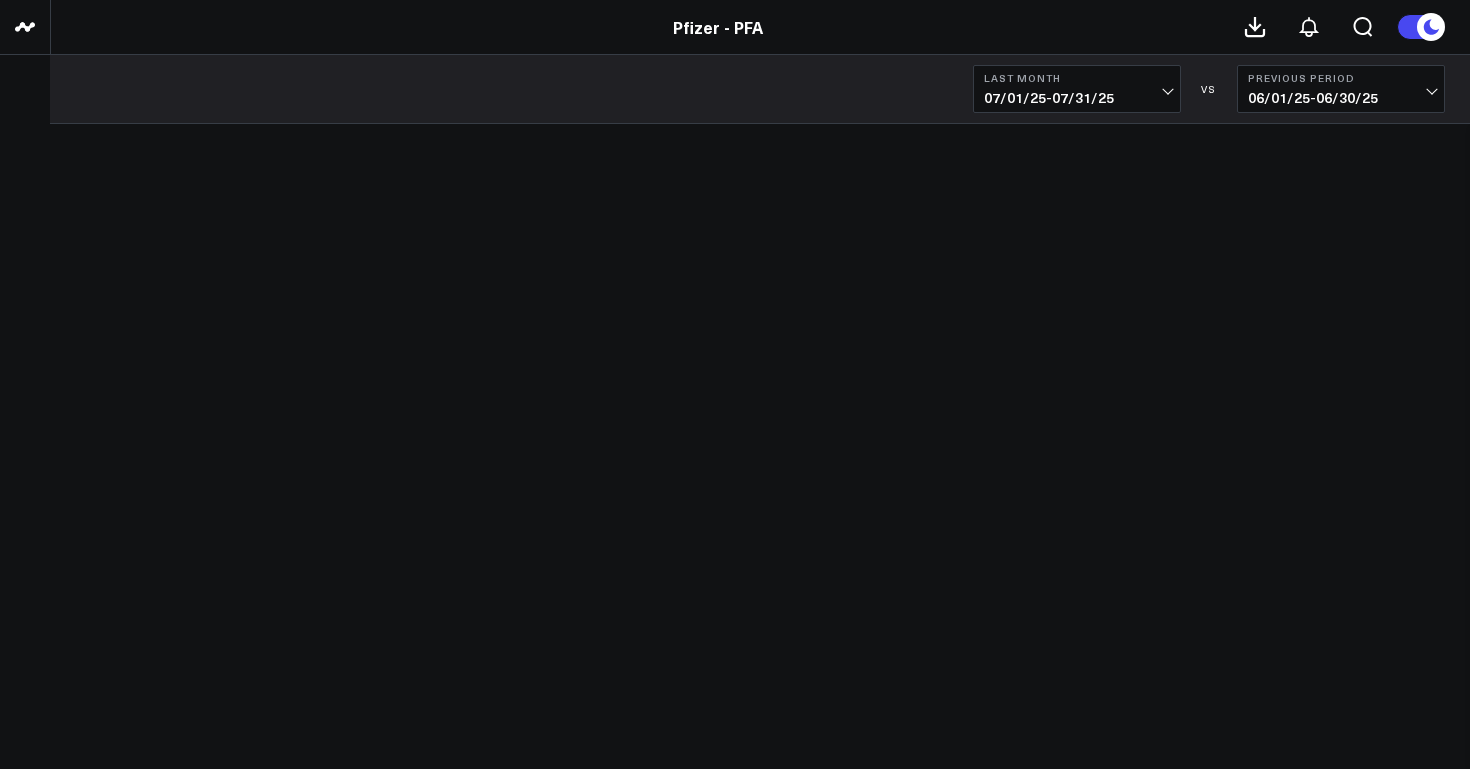 scroll, scrollTop: 0, scrollLeft: 0, axis: both 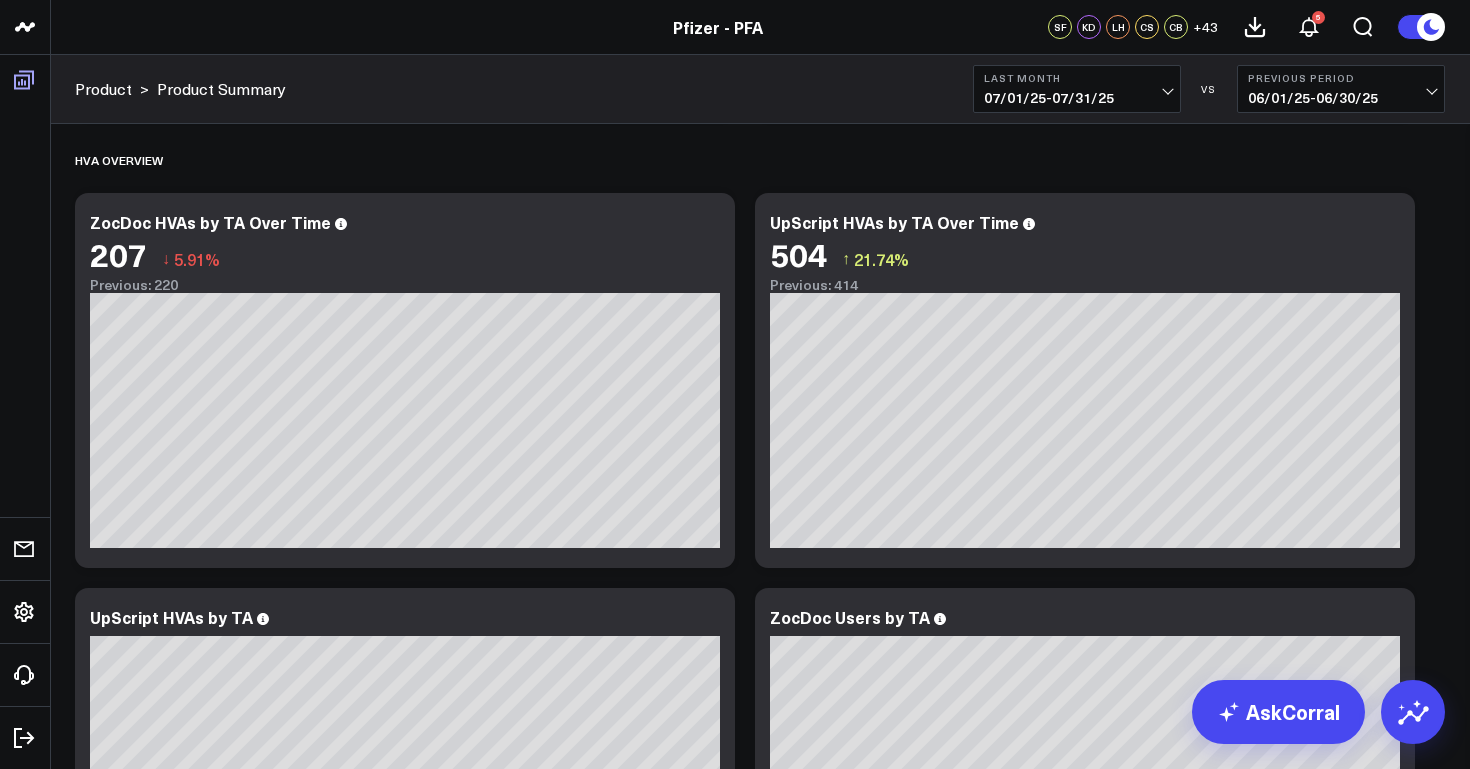 click 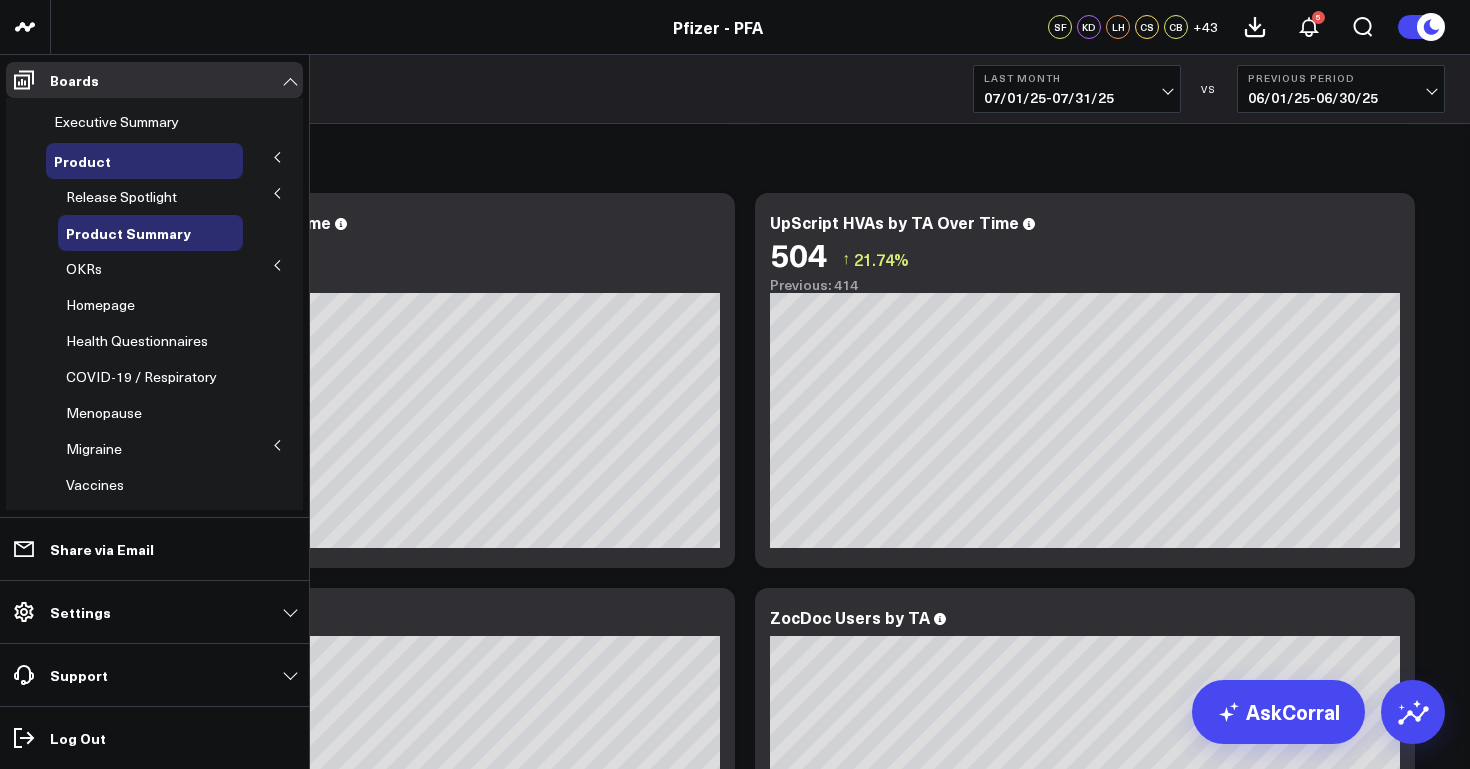 click 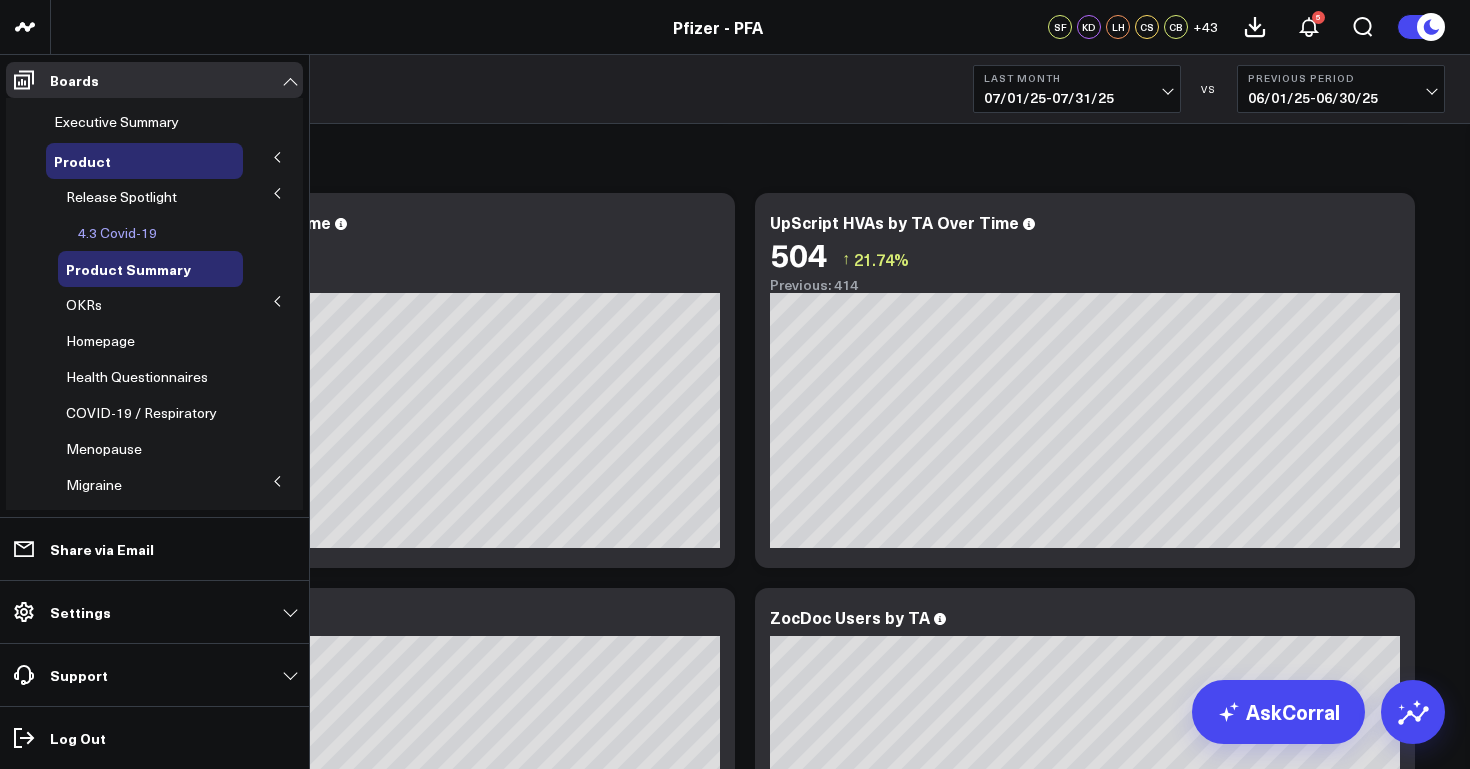 click on "4.3 Covid-19" at bounding box center [117, 232] 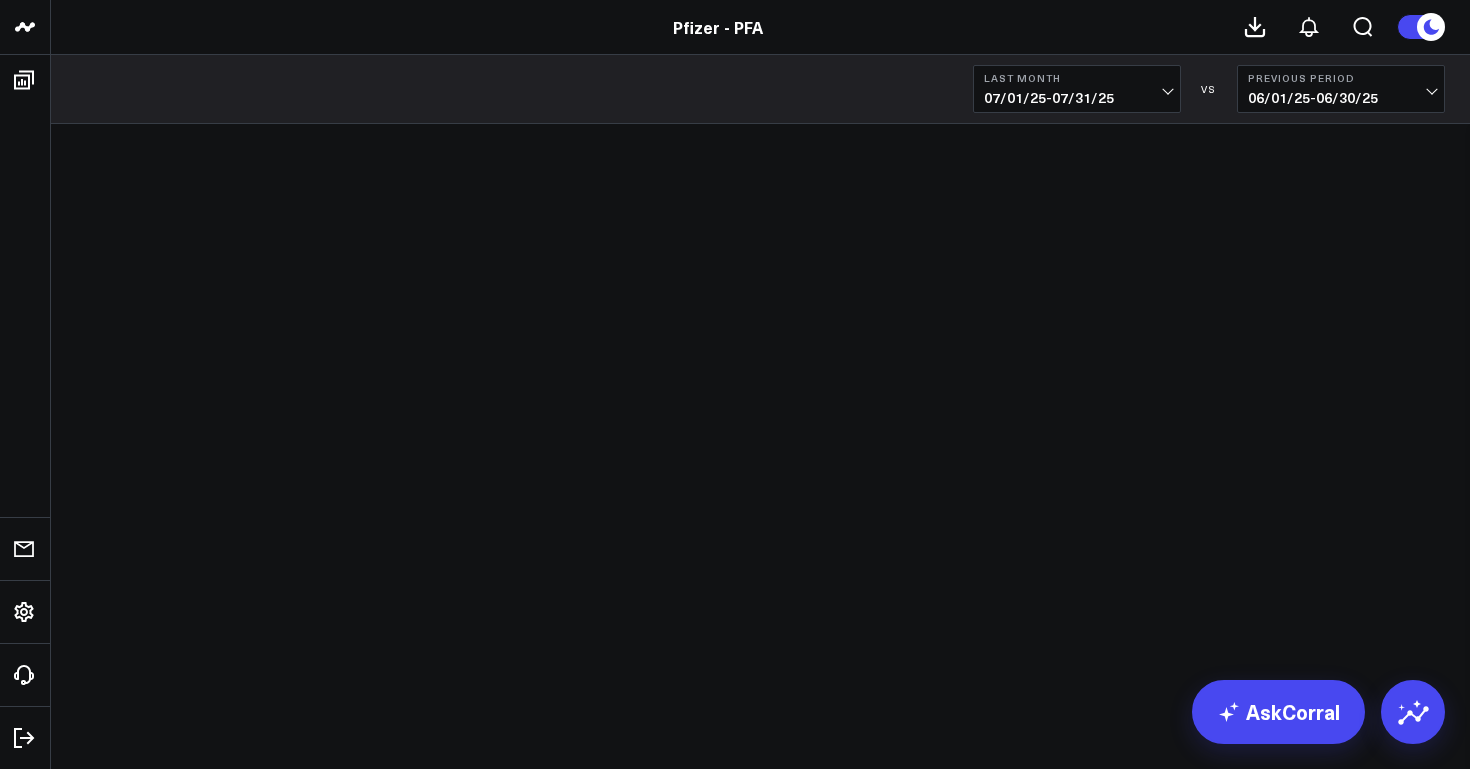 scroll, scrollTop: 0, scrollLeft: 0, axis: both 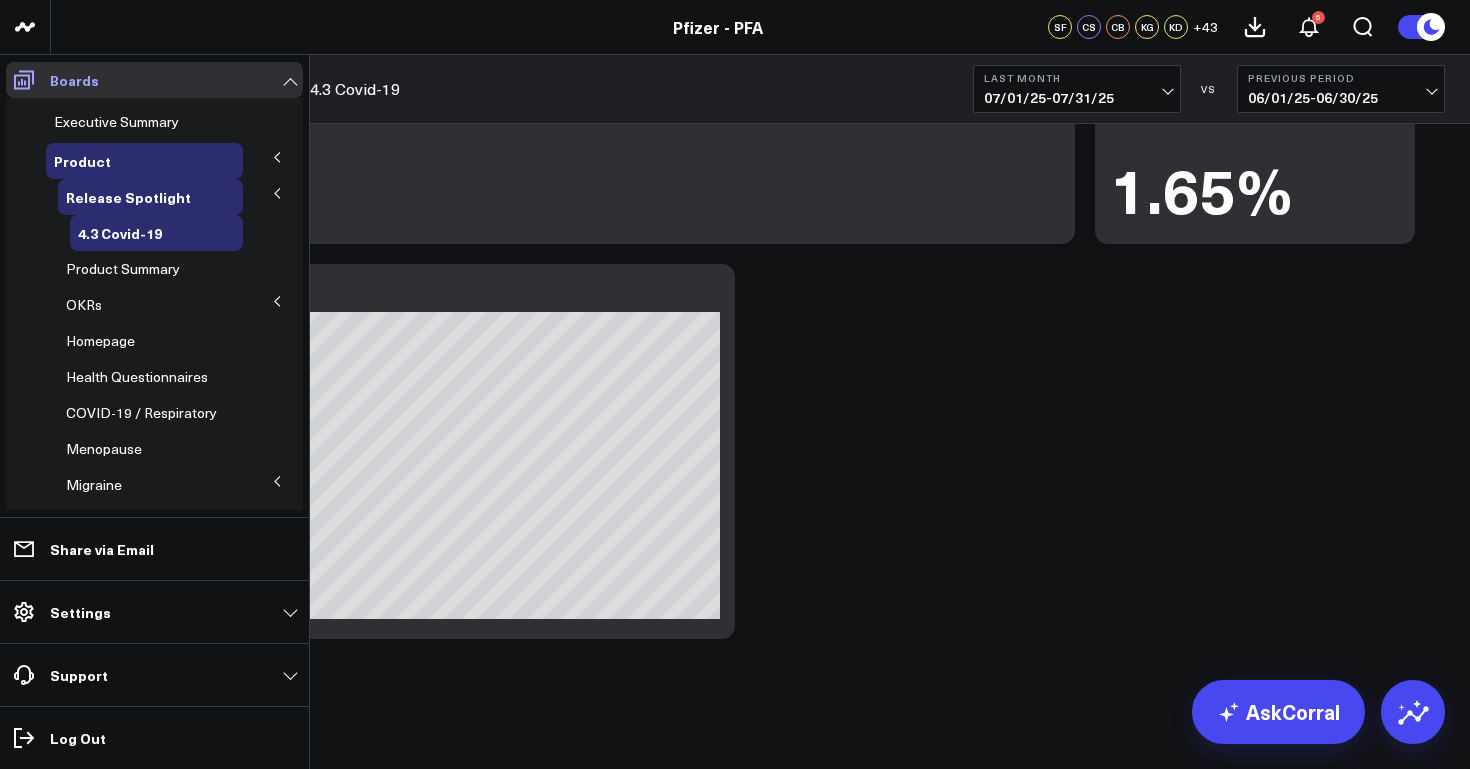 click 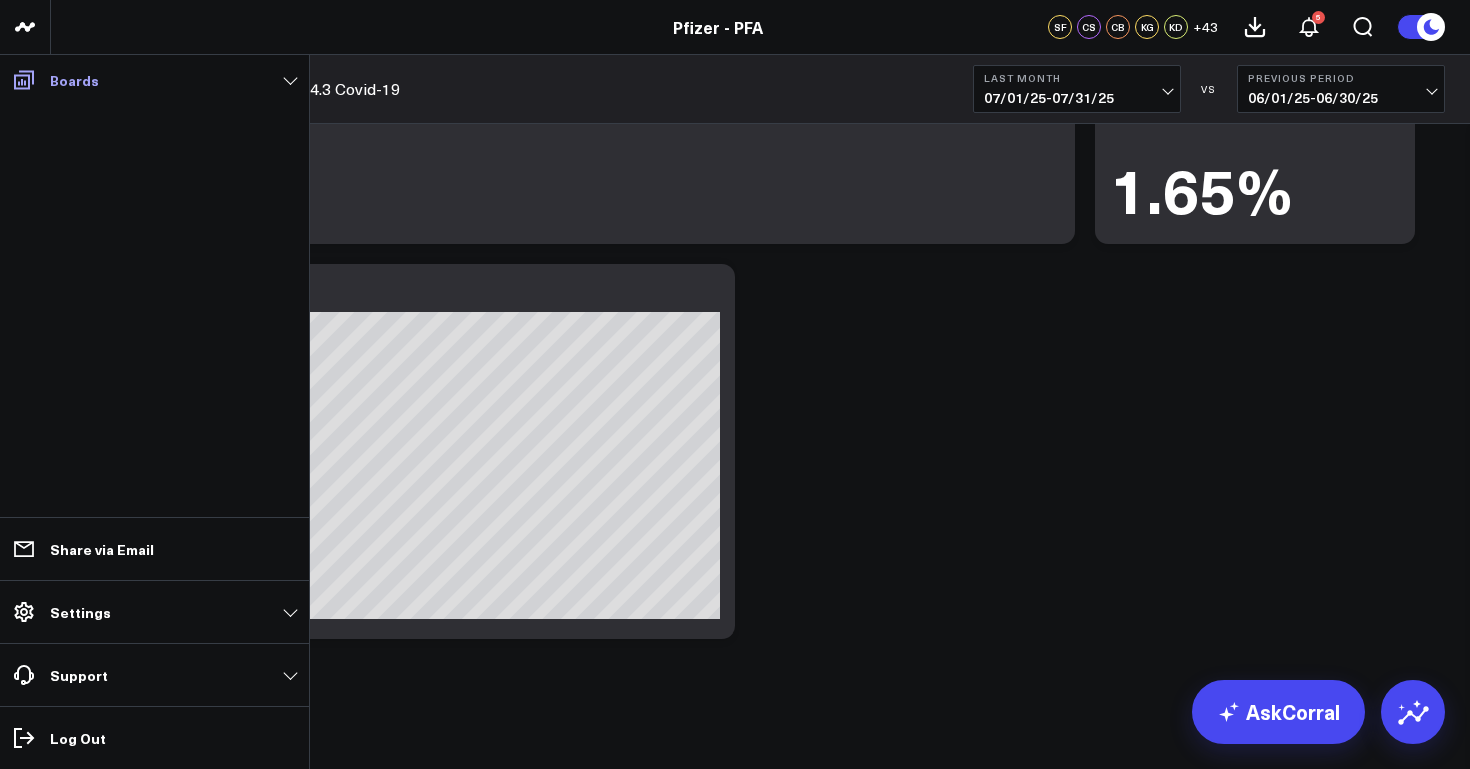 click 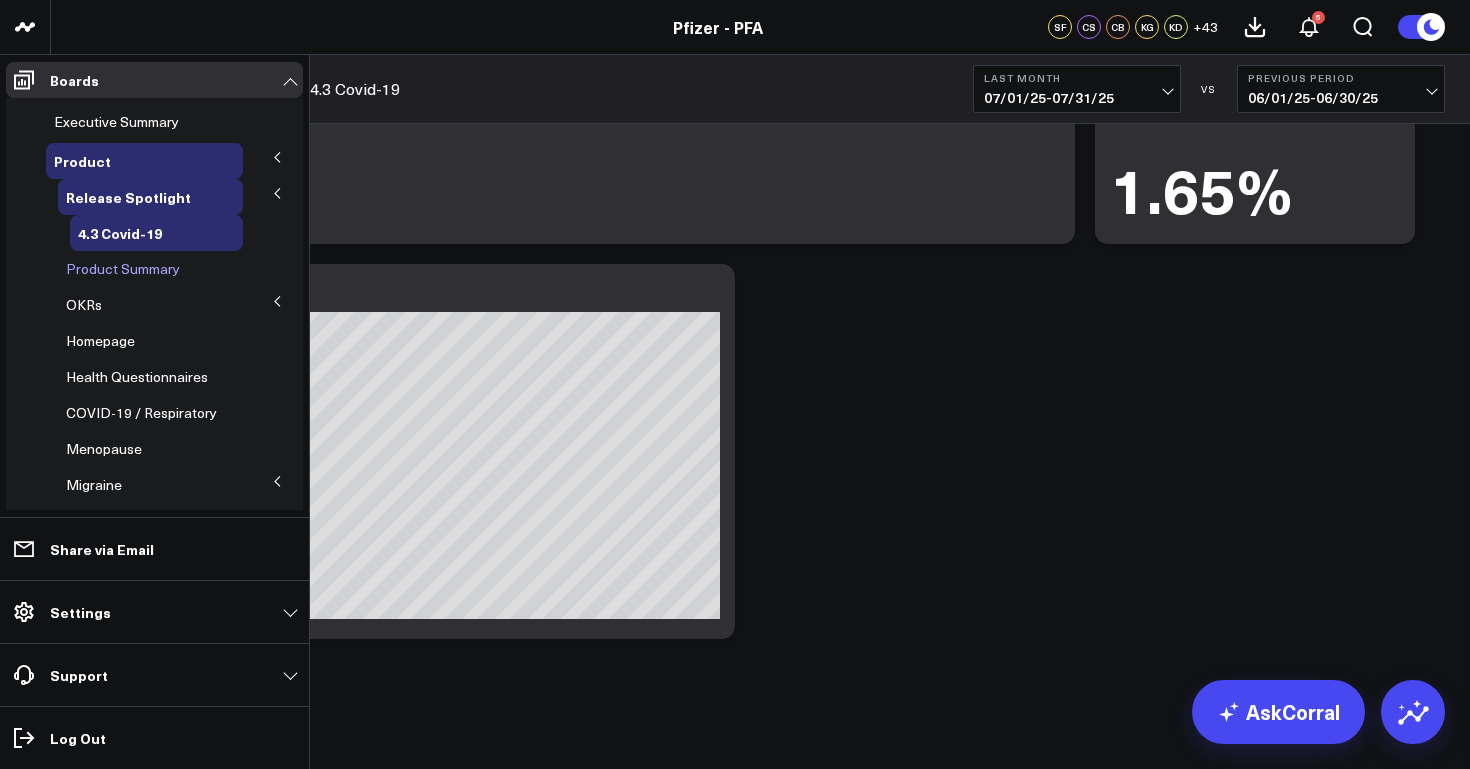 click on "Product Summary" at bounding box center [123, 268] 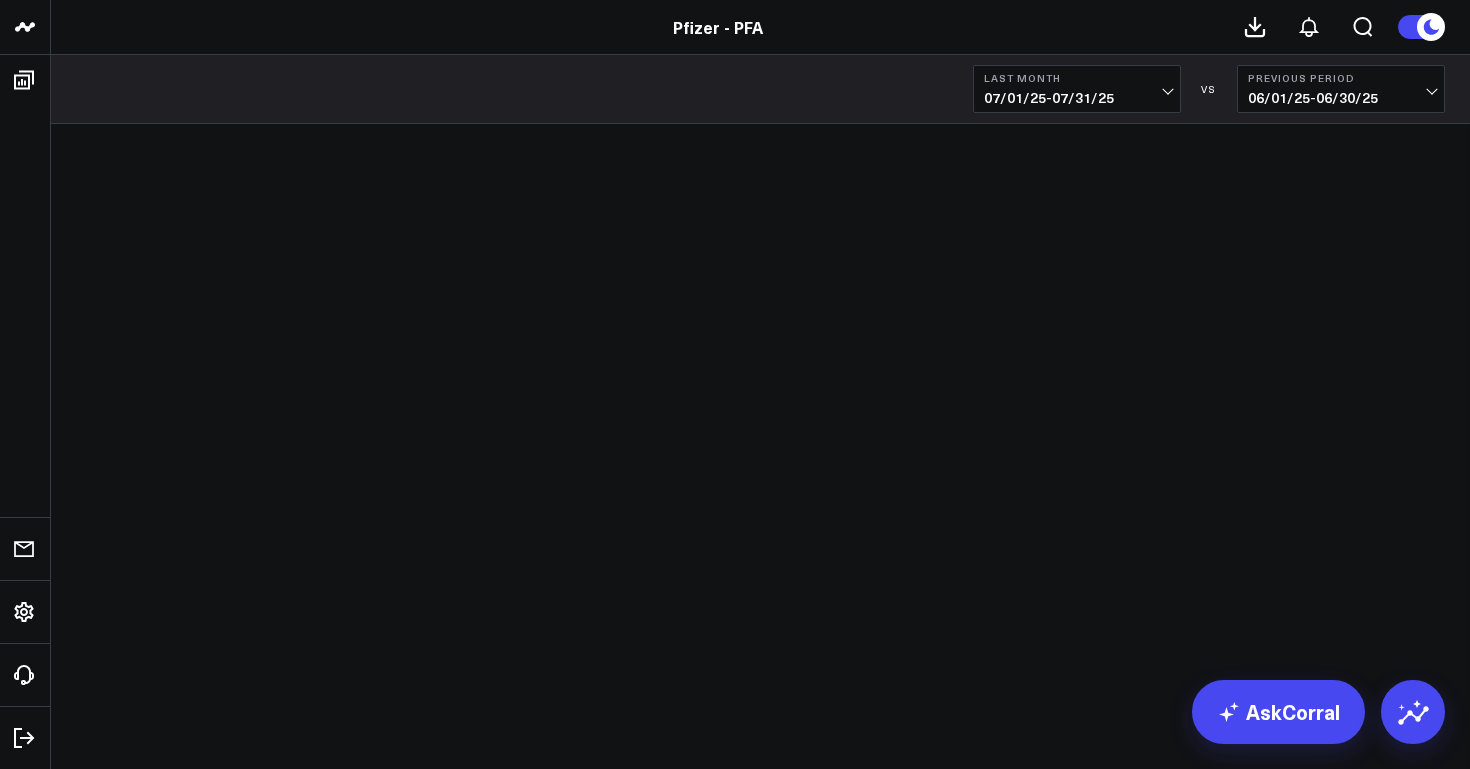scroll, scrollTop: 0, scrollLeft: 0, axis: both 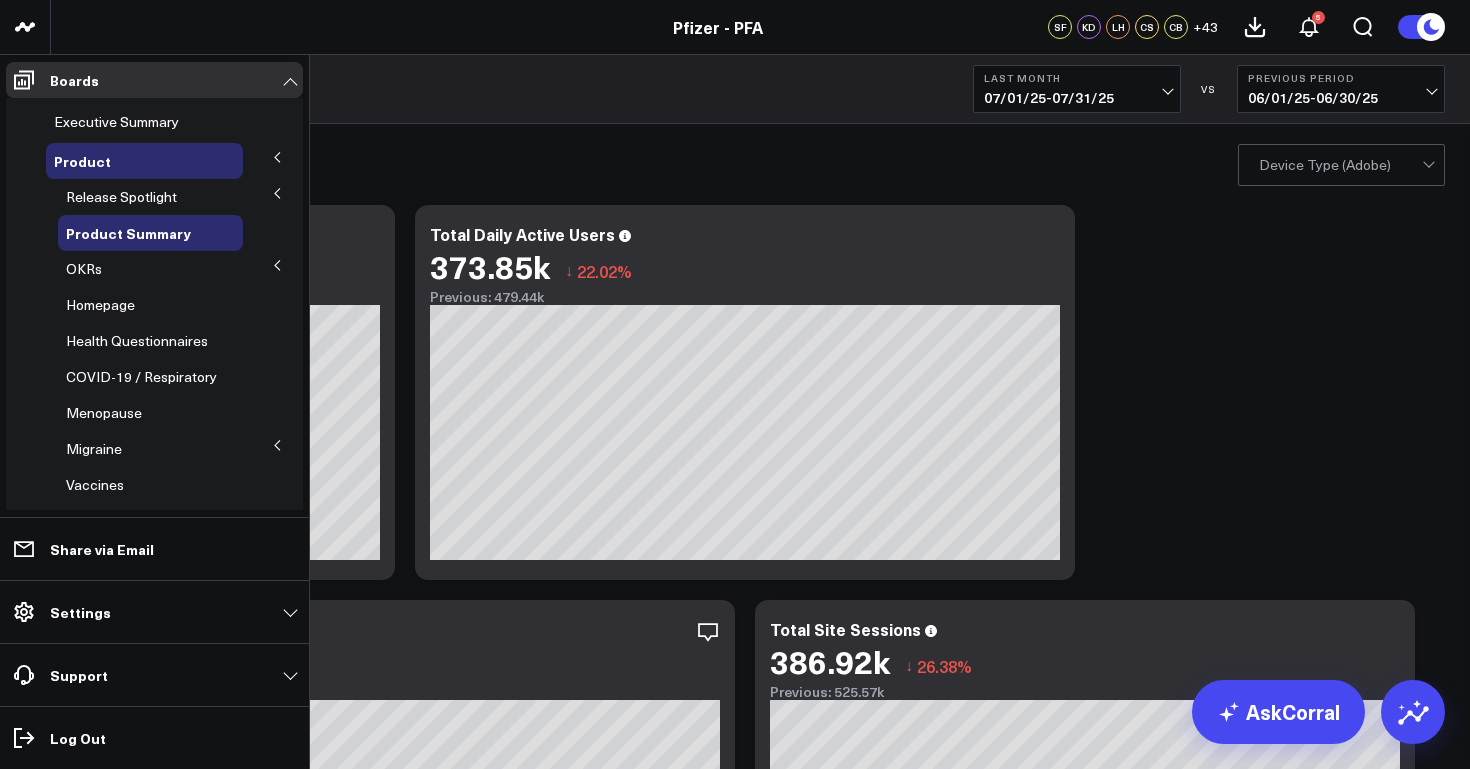 click 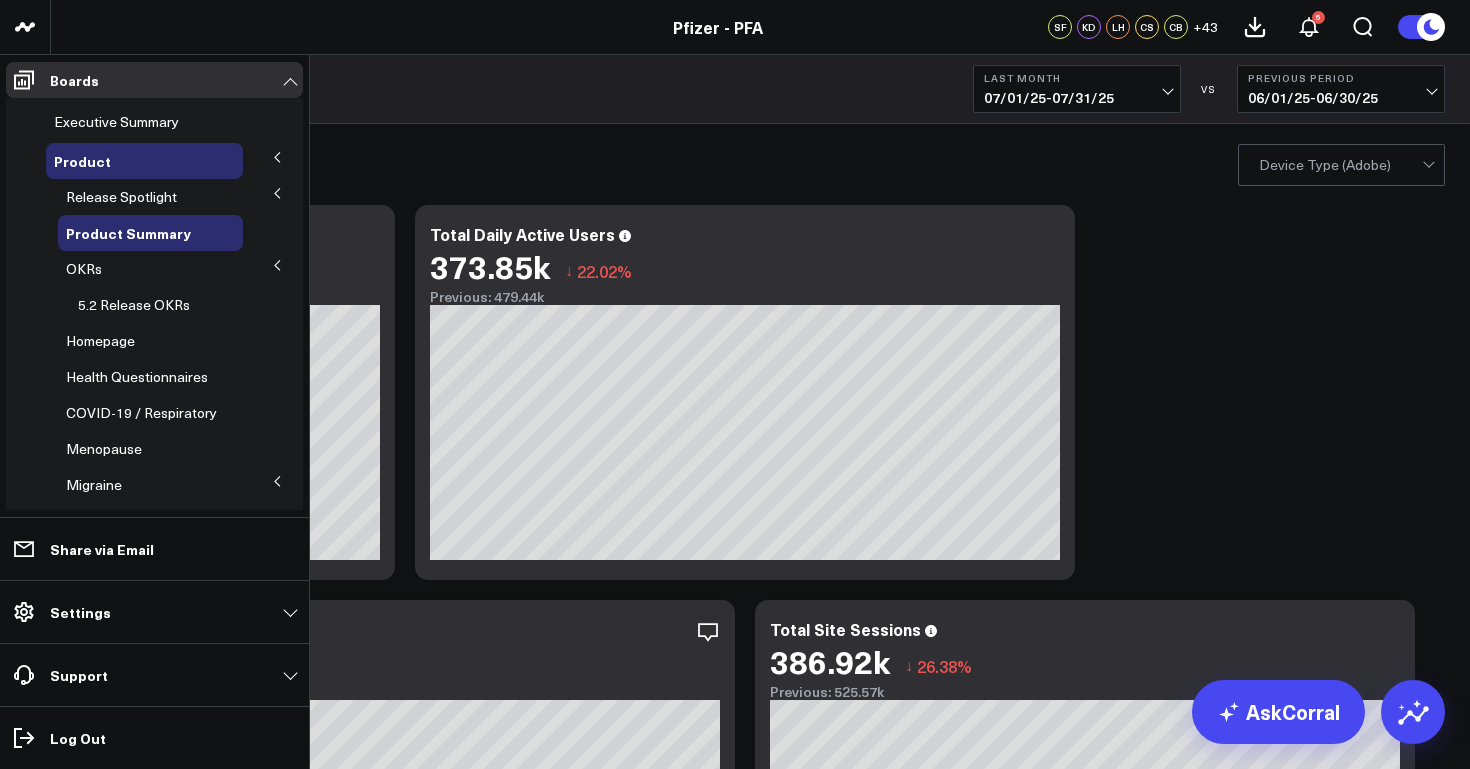 click 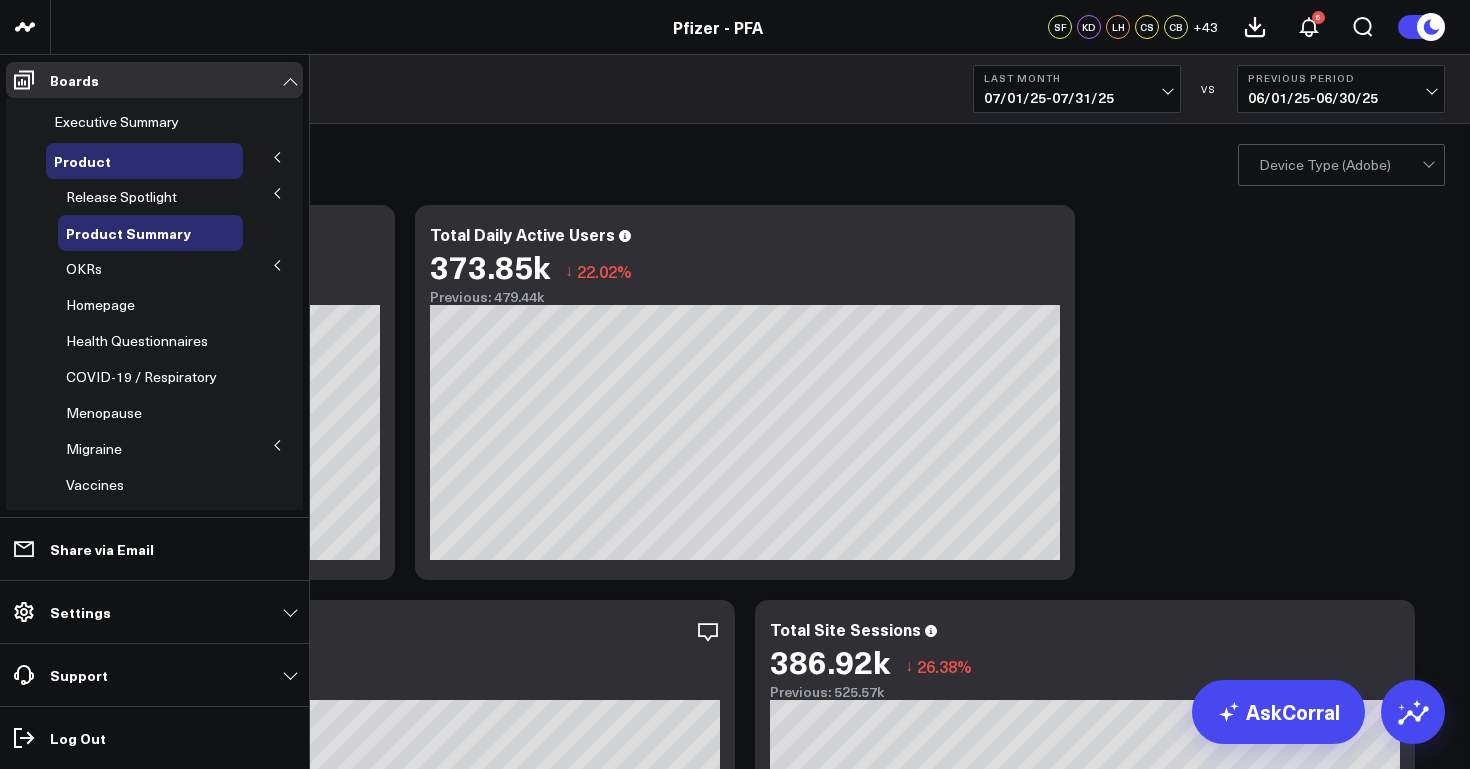 click 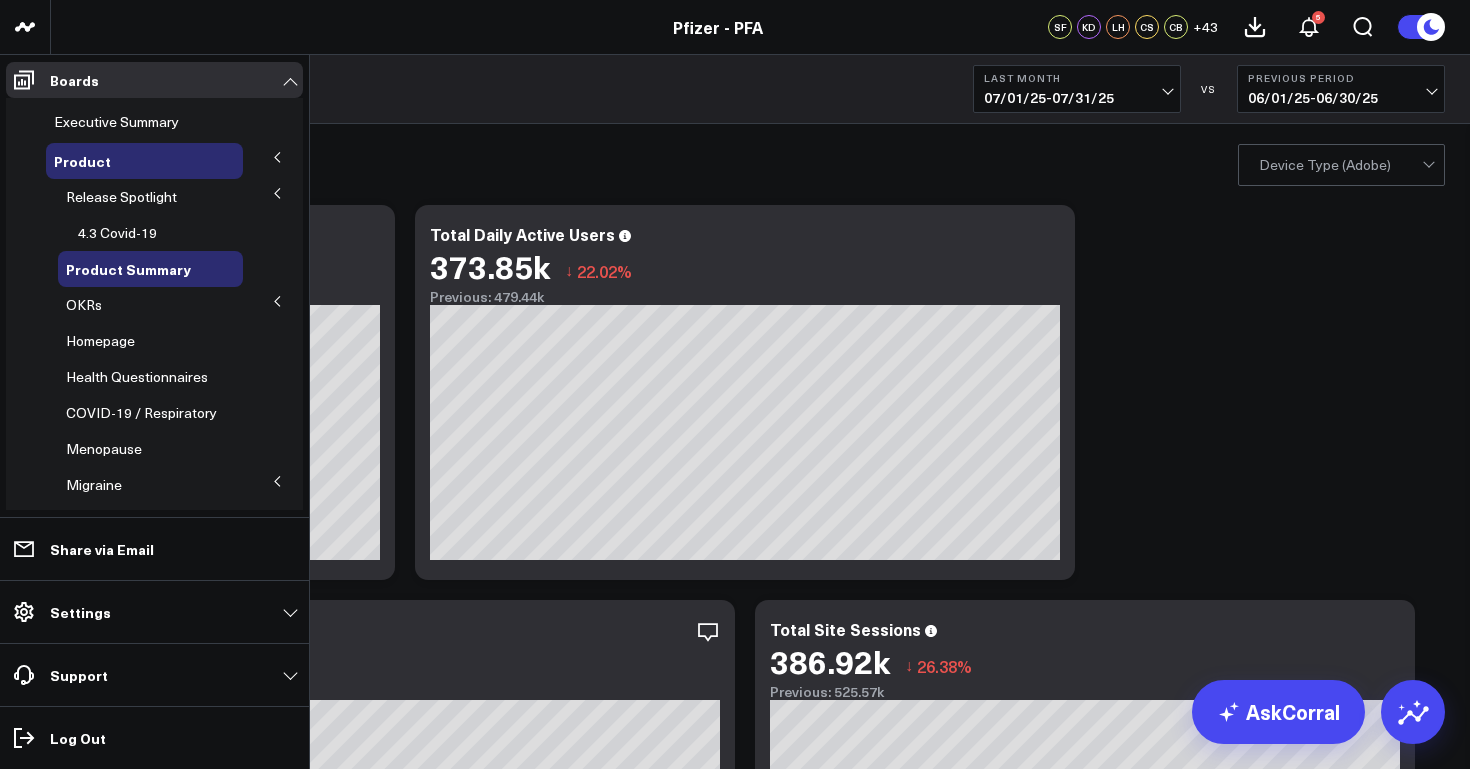 click 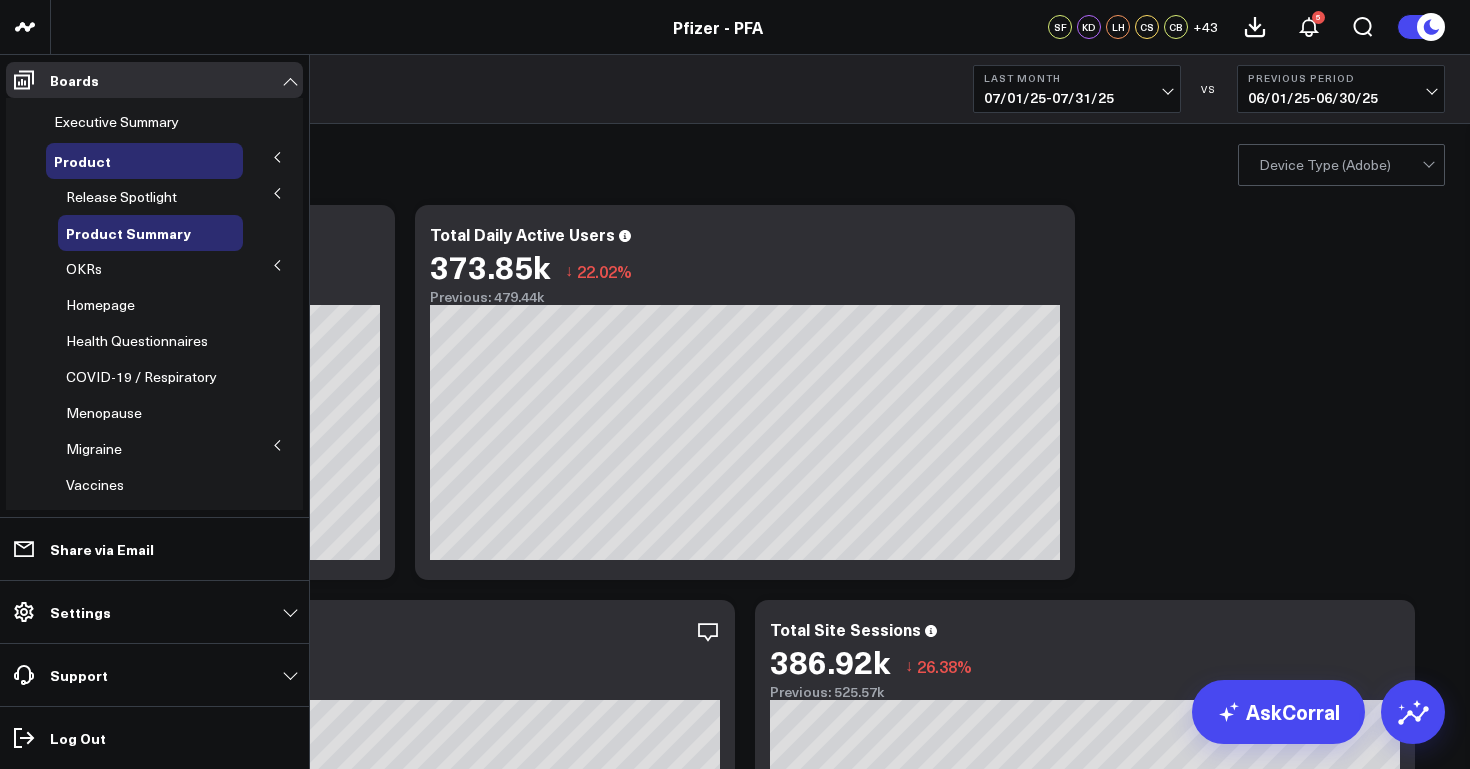 click 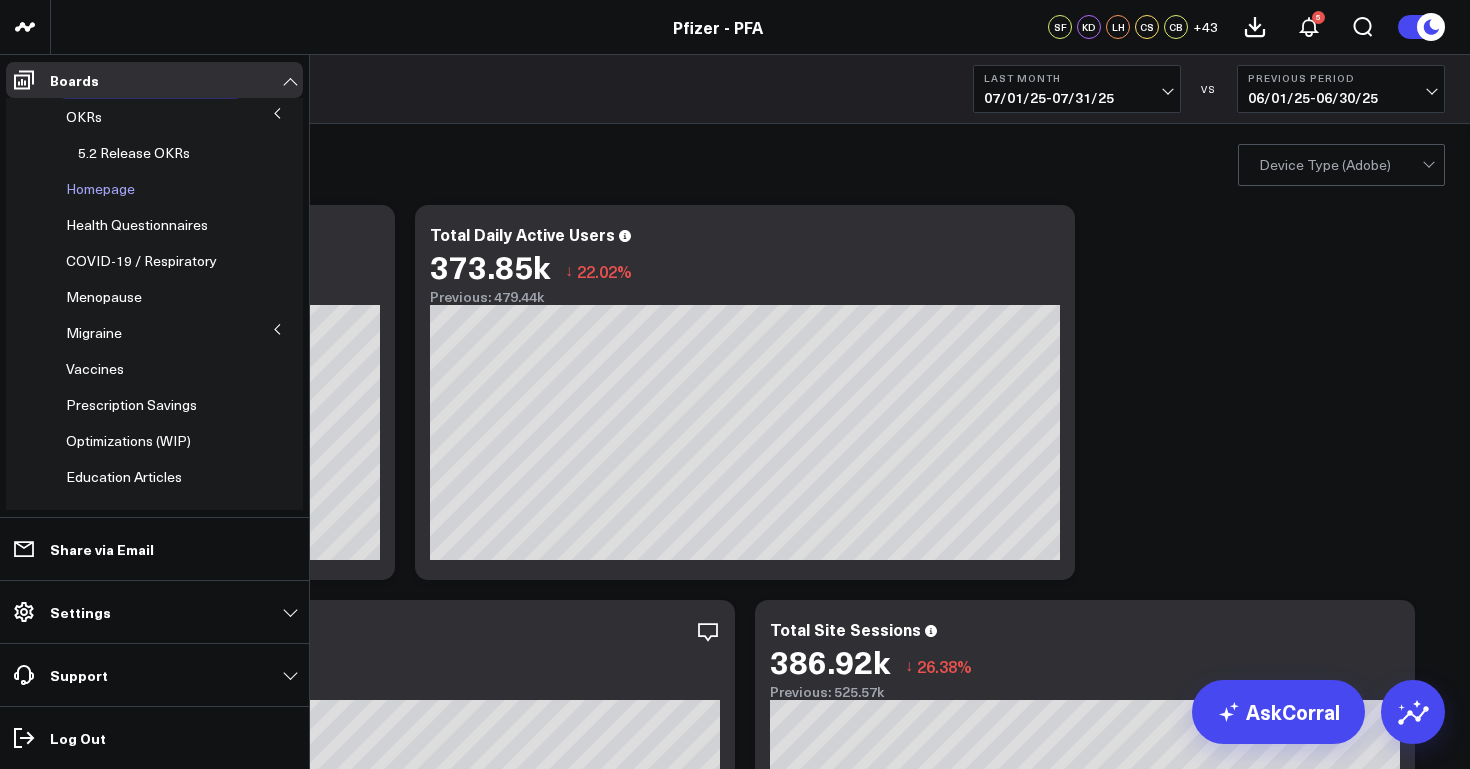scroll, scrollTop: 159, scrollLeft: 0, axis: vertical 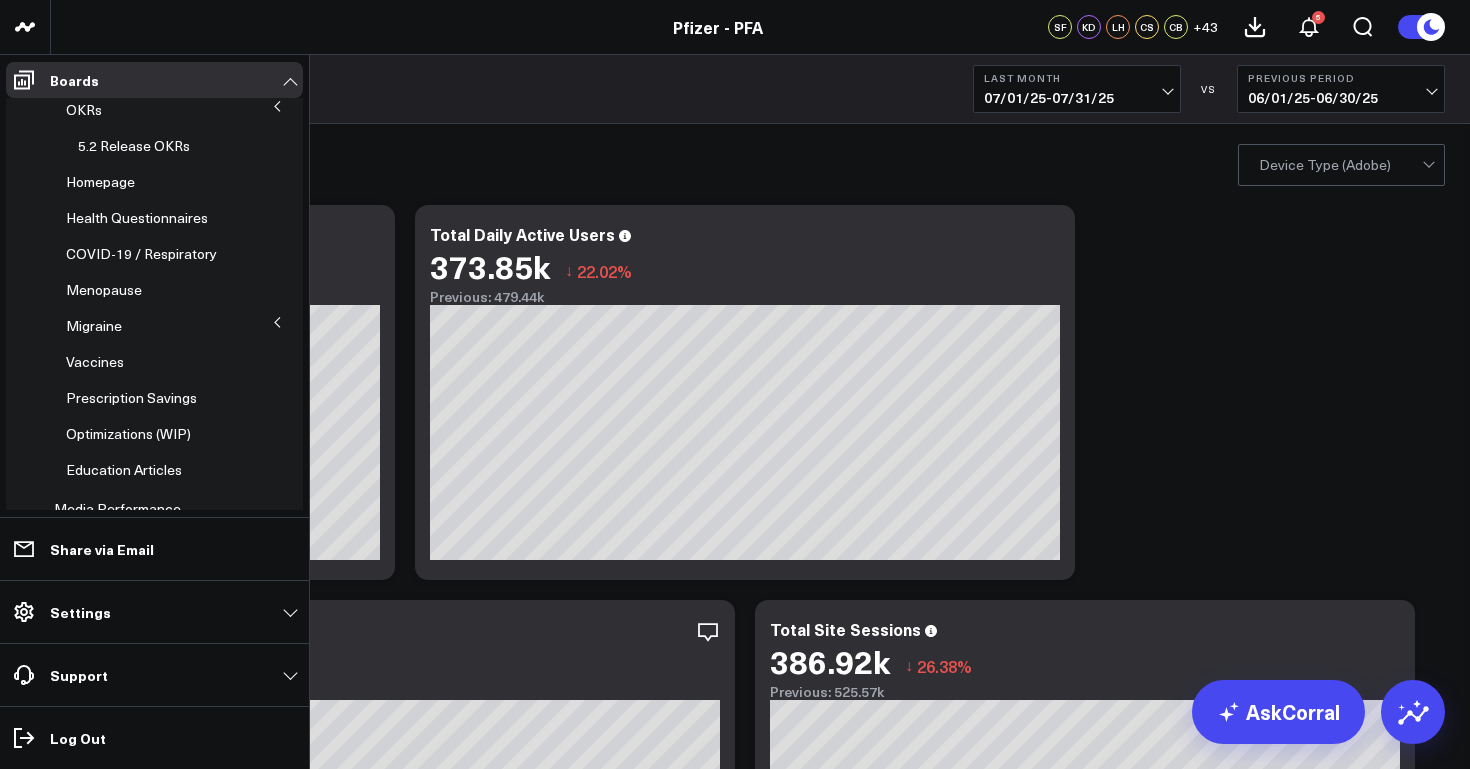 click 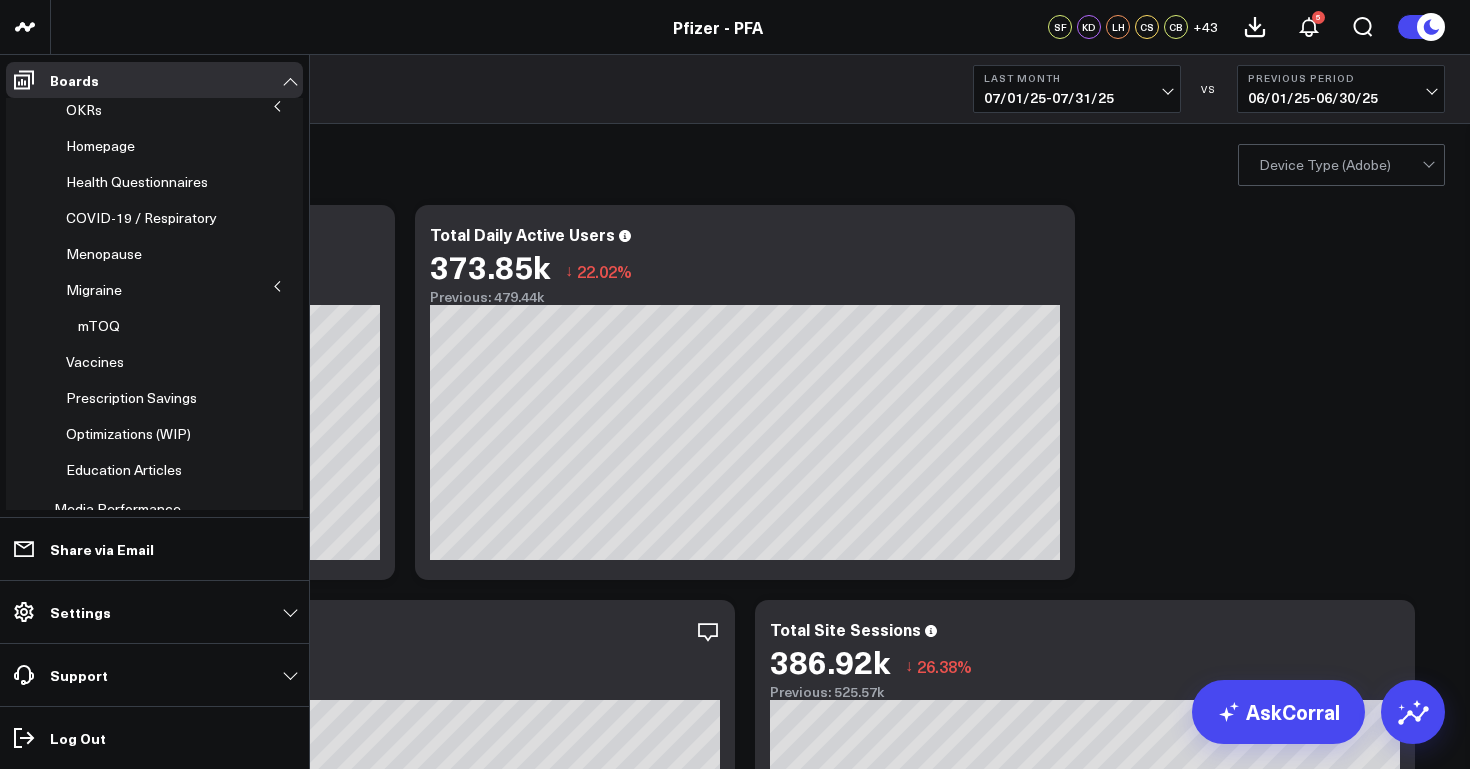 click 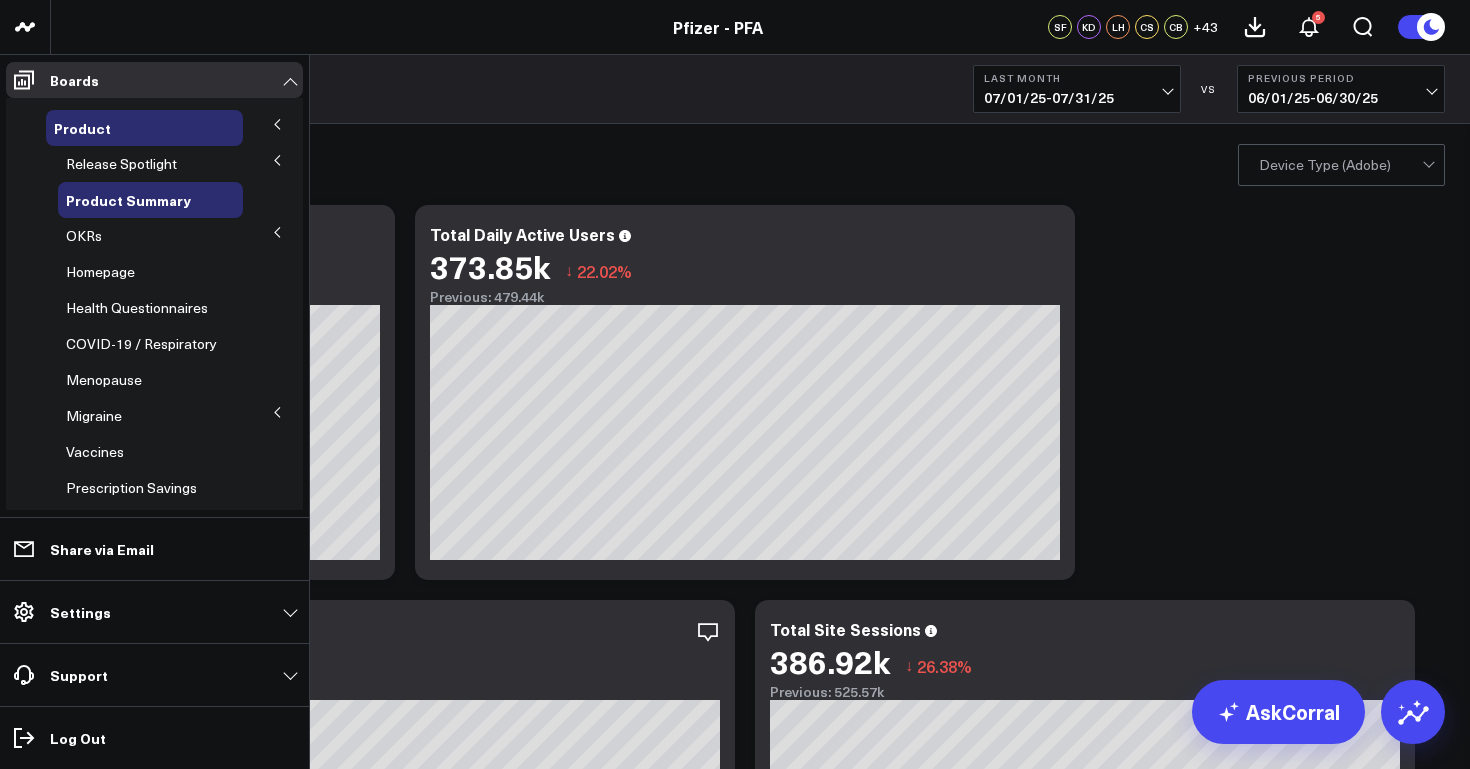 scroll, scrollTop: 29, scrollLeft: 0, axis: vertical 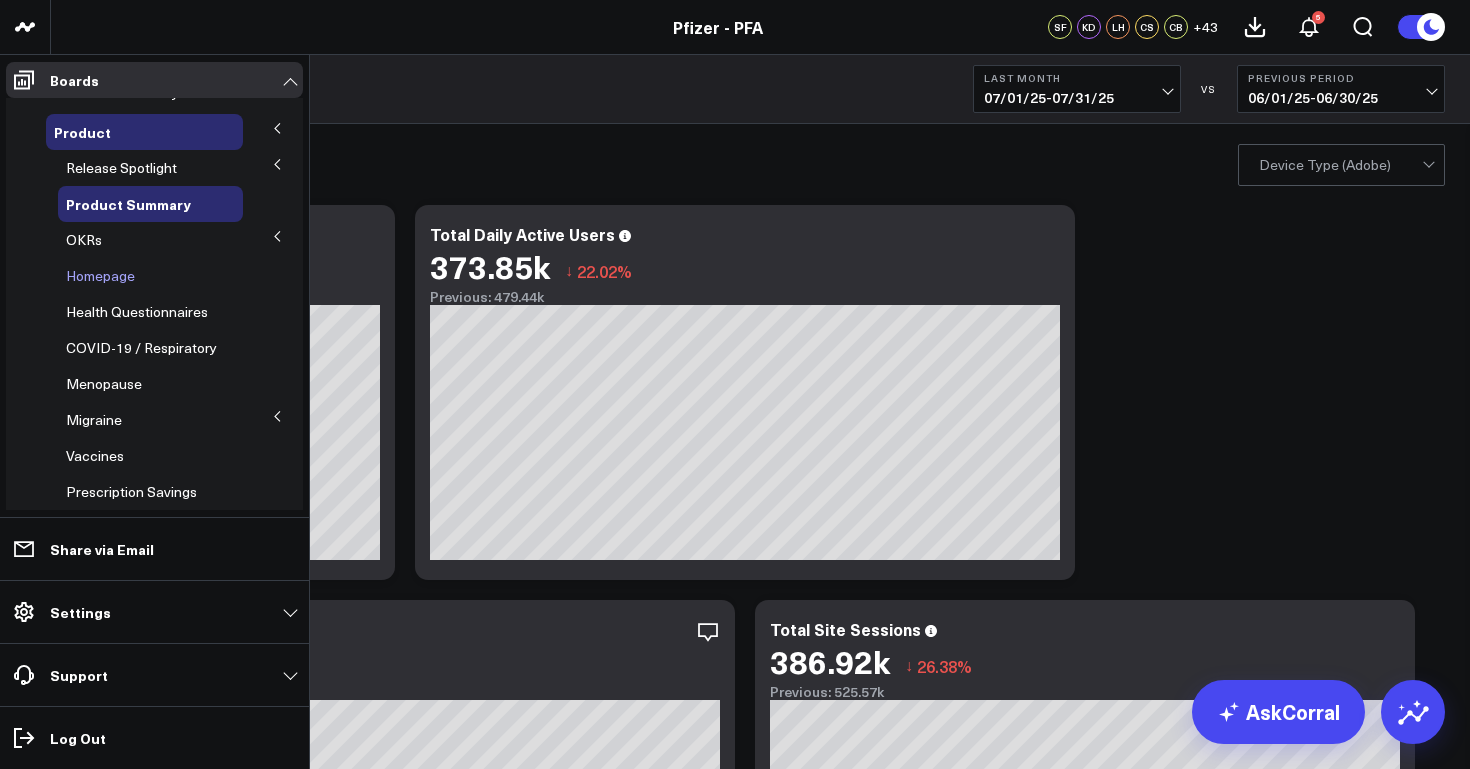click on "Homepage" at bounding box center [100, 275] 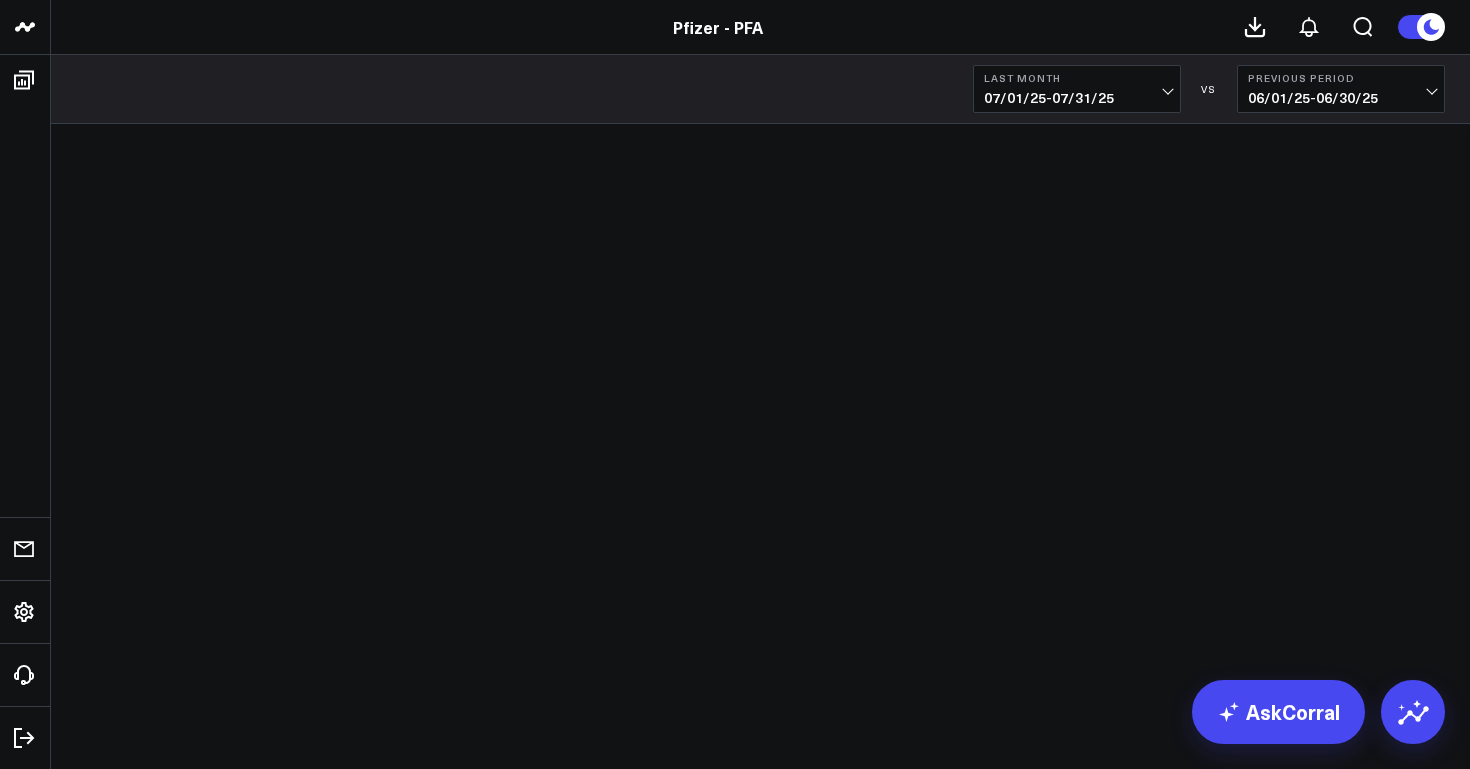 scroll, scrollTop: 0, scrollLeft: 0, axis: both 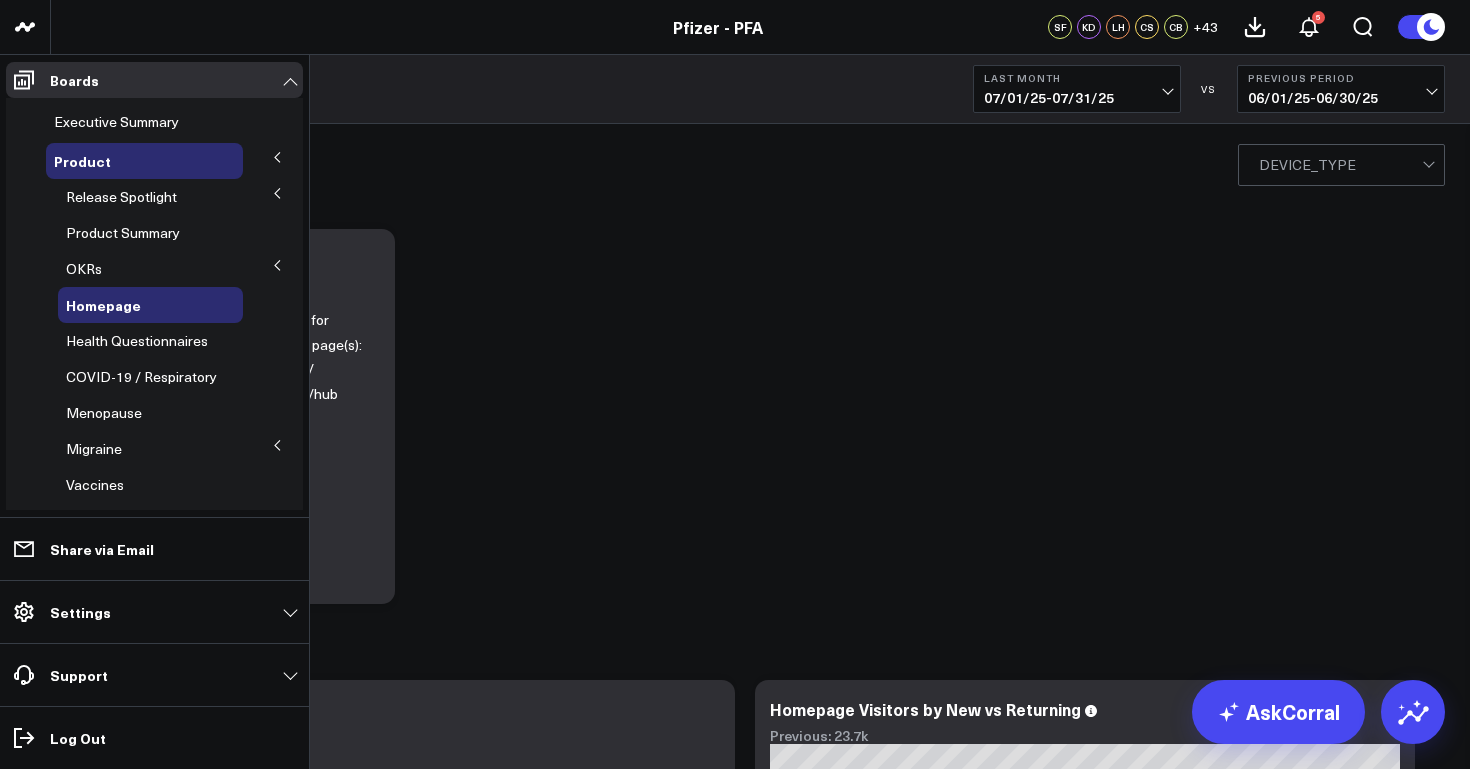 click 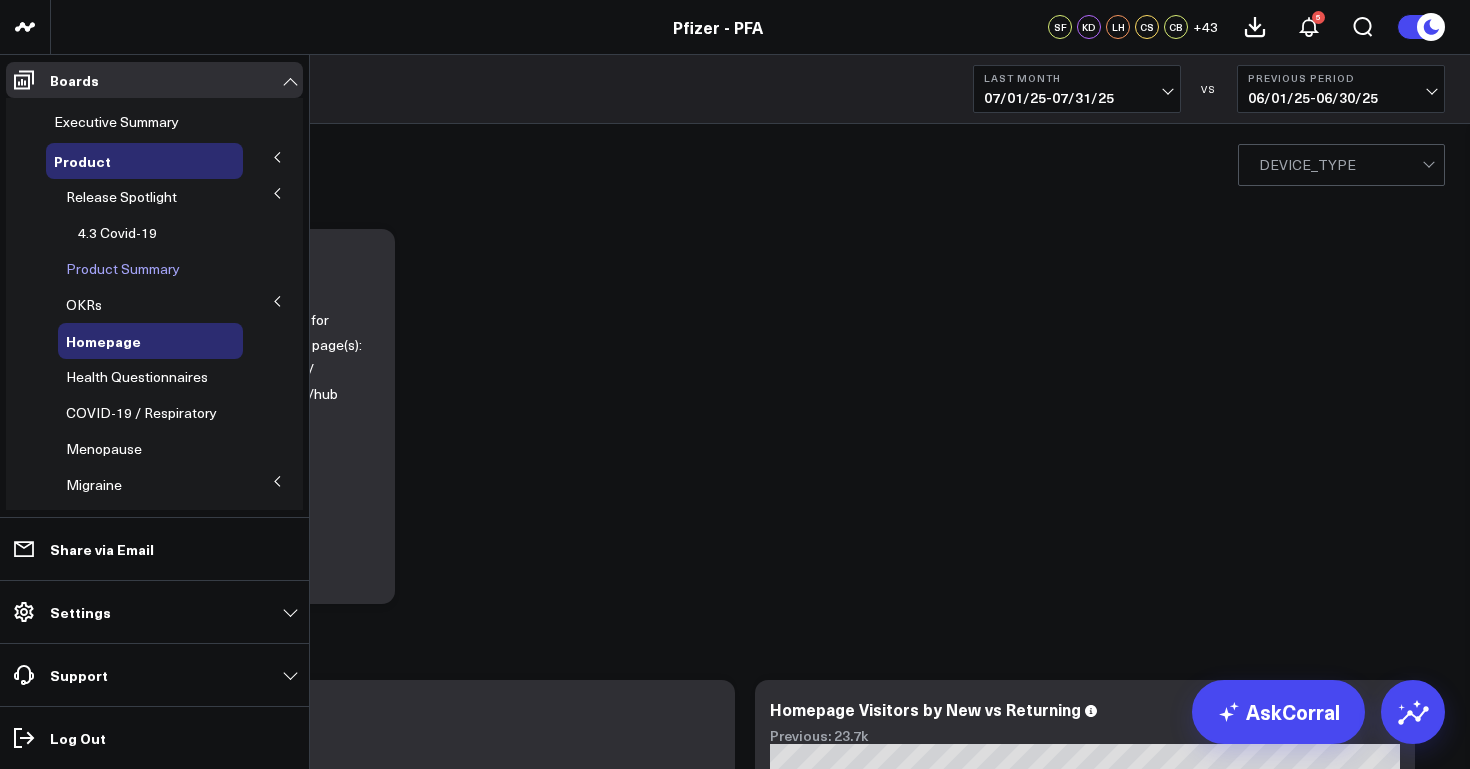click on "Product Summary" at bounding box center (123, 268) 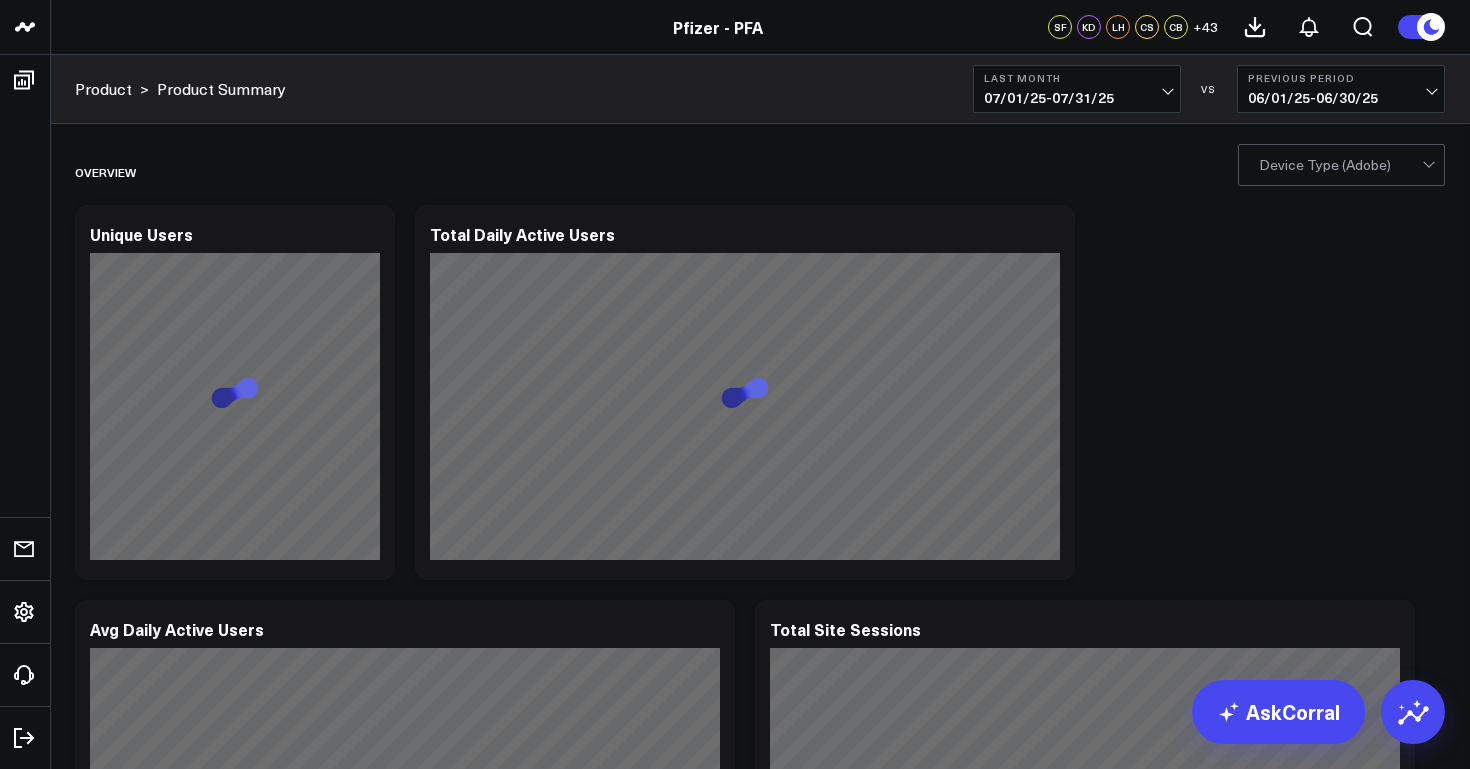 scroll, scrollTop: 0, scrollLeft: 0, axis: both 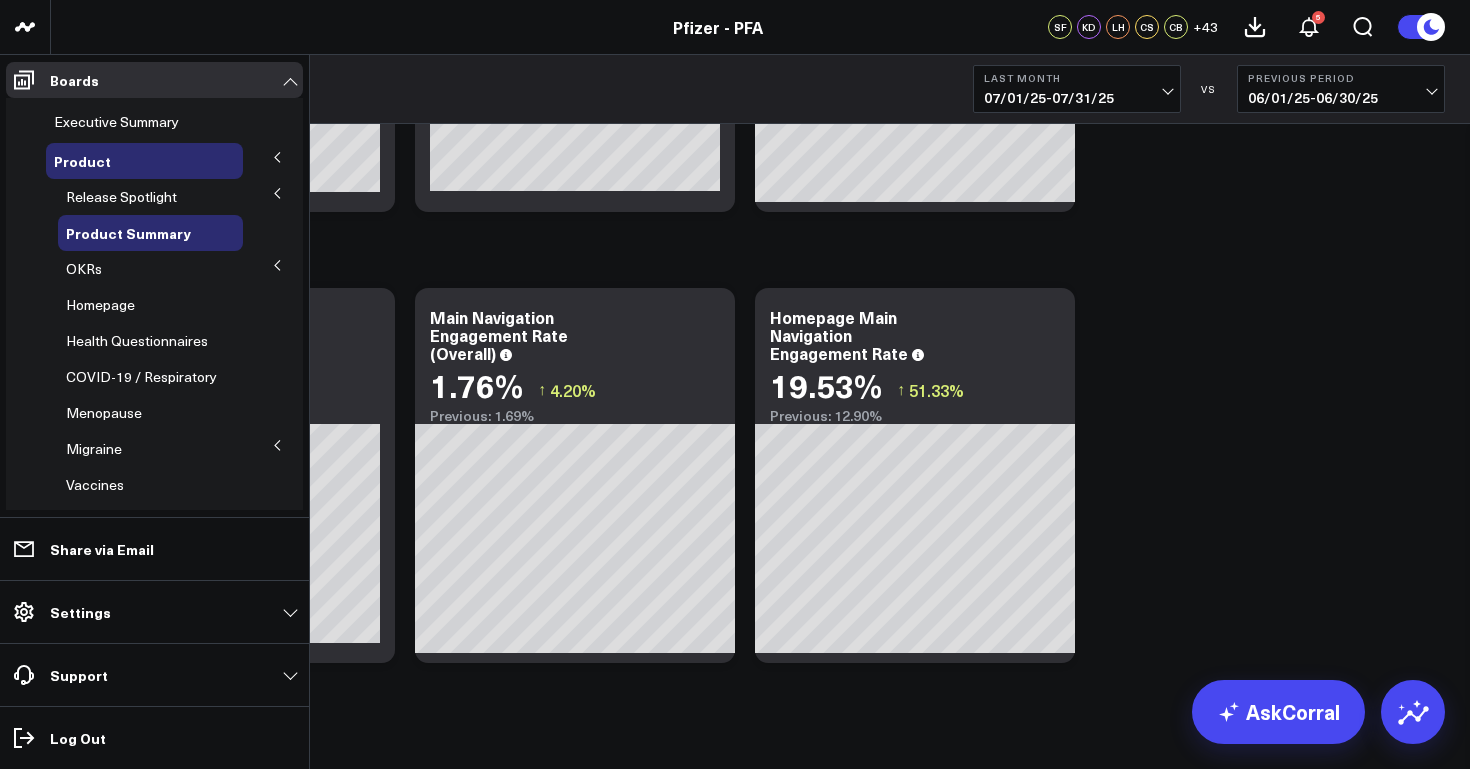 click 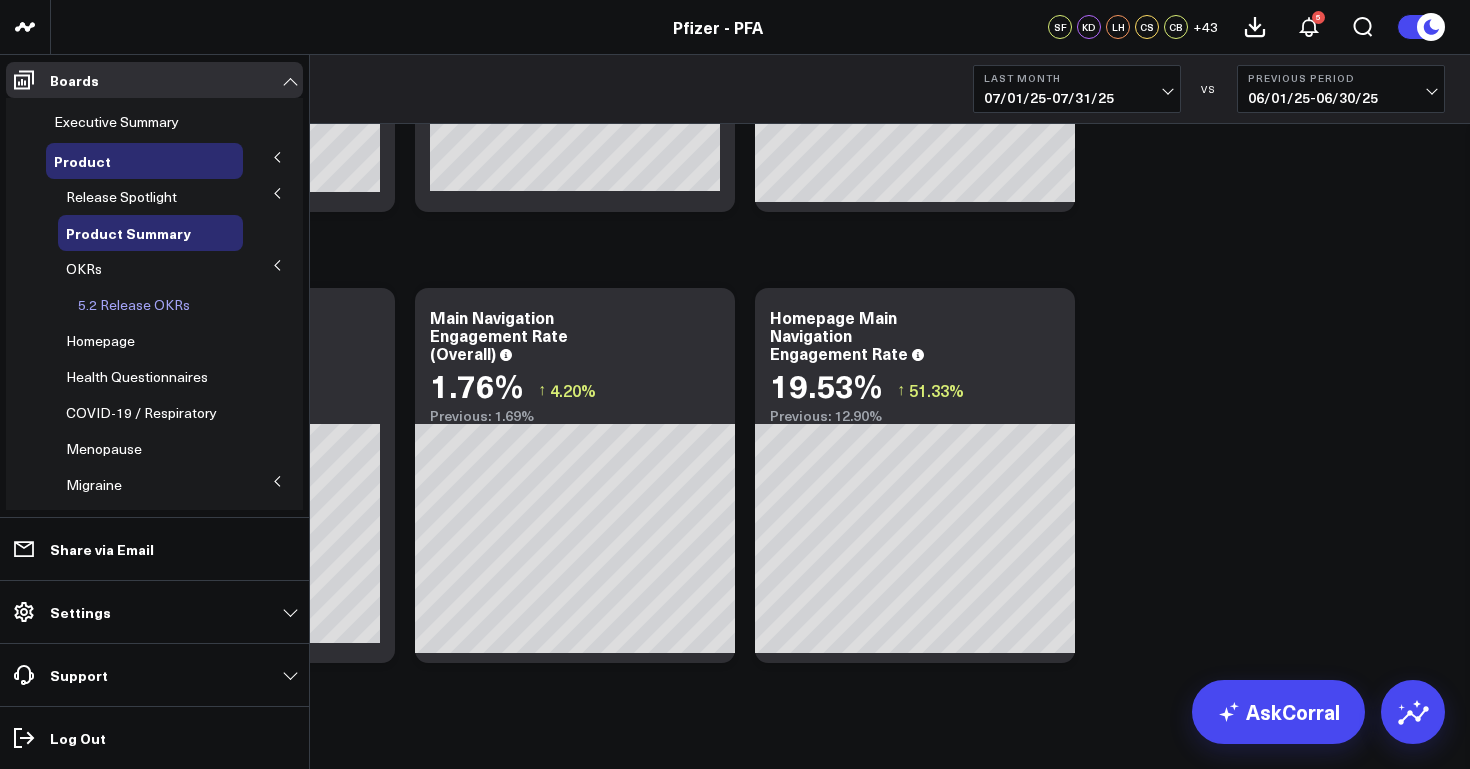 click on "5.2 Release OKRs" at bounding box center (134, 304) 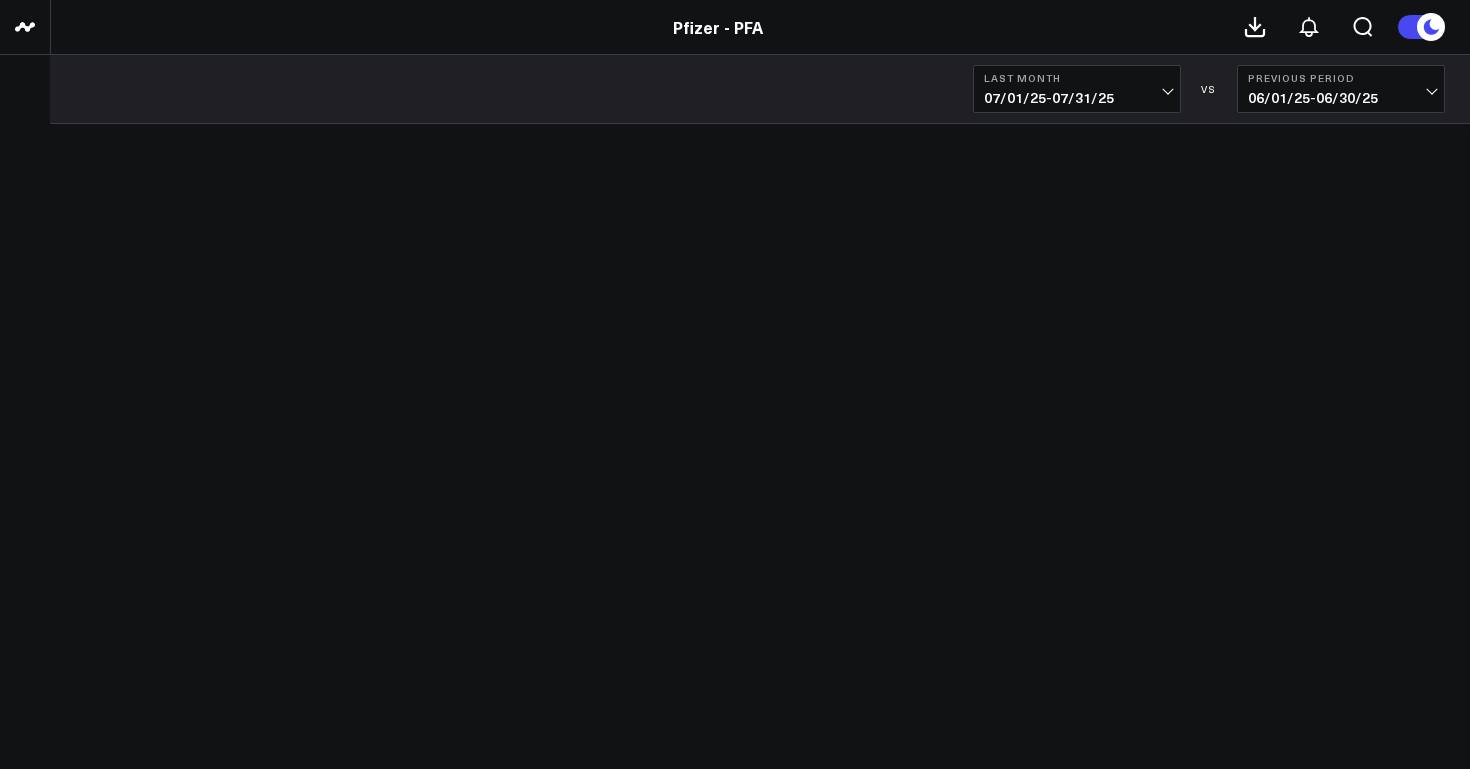 scroll, scrollTop: 0, scrollLeft: 0, axis: both 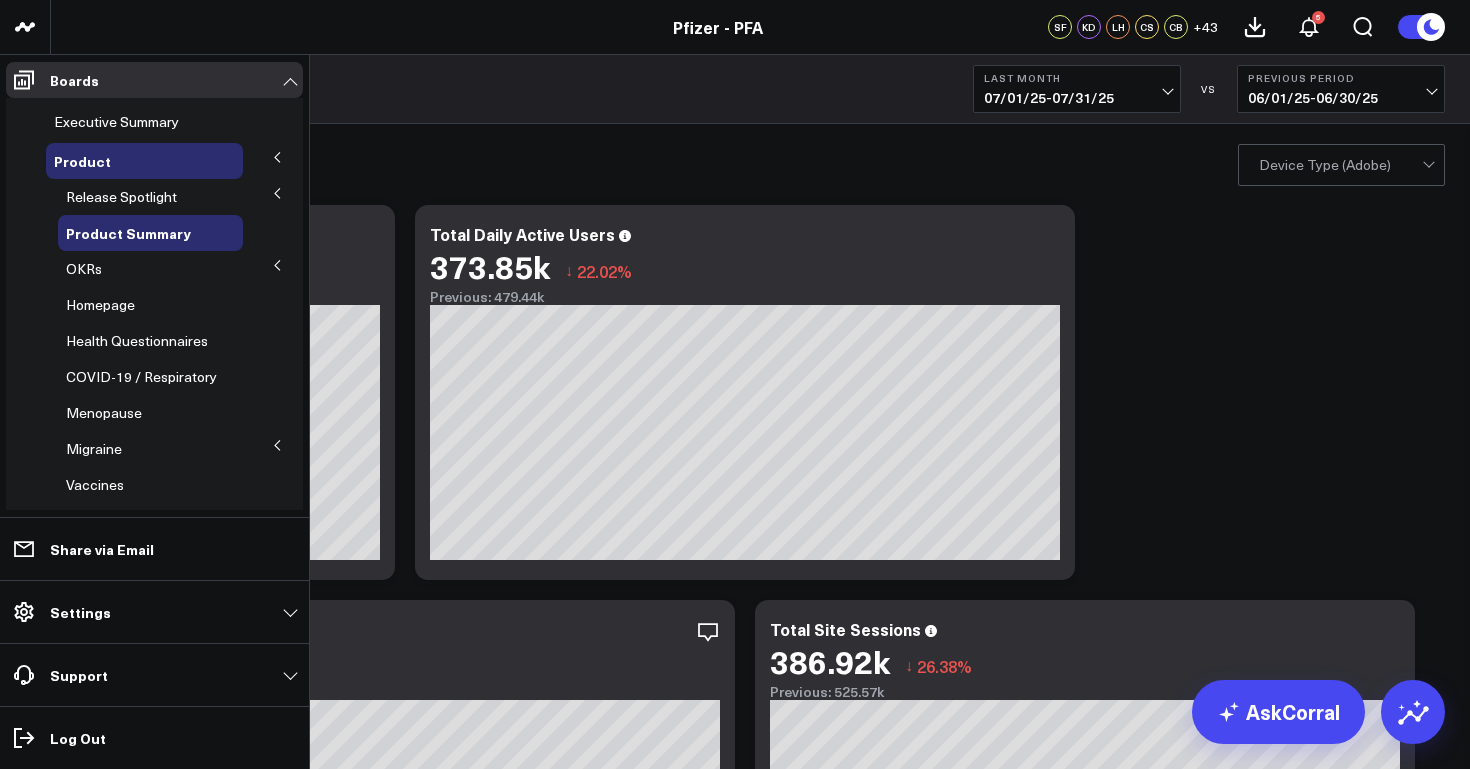 click 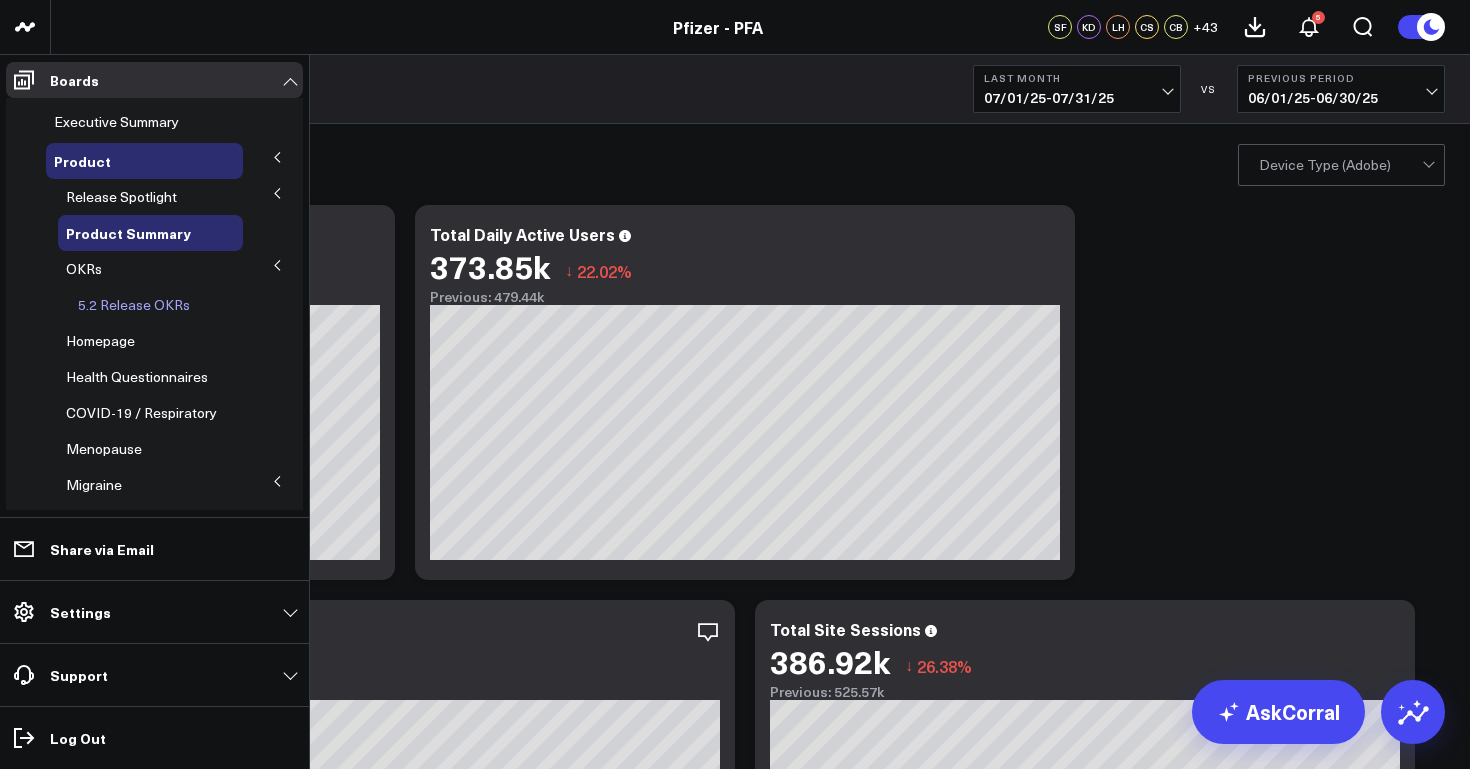 click on "5.2 Release OKRs" at bounding box center [134, 304] 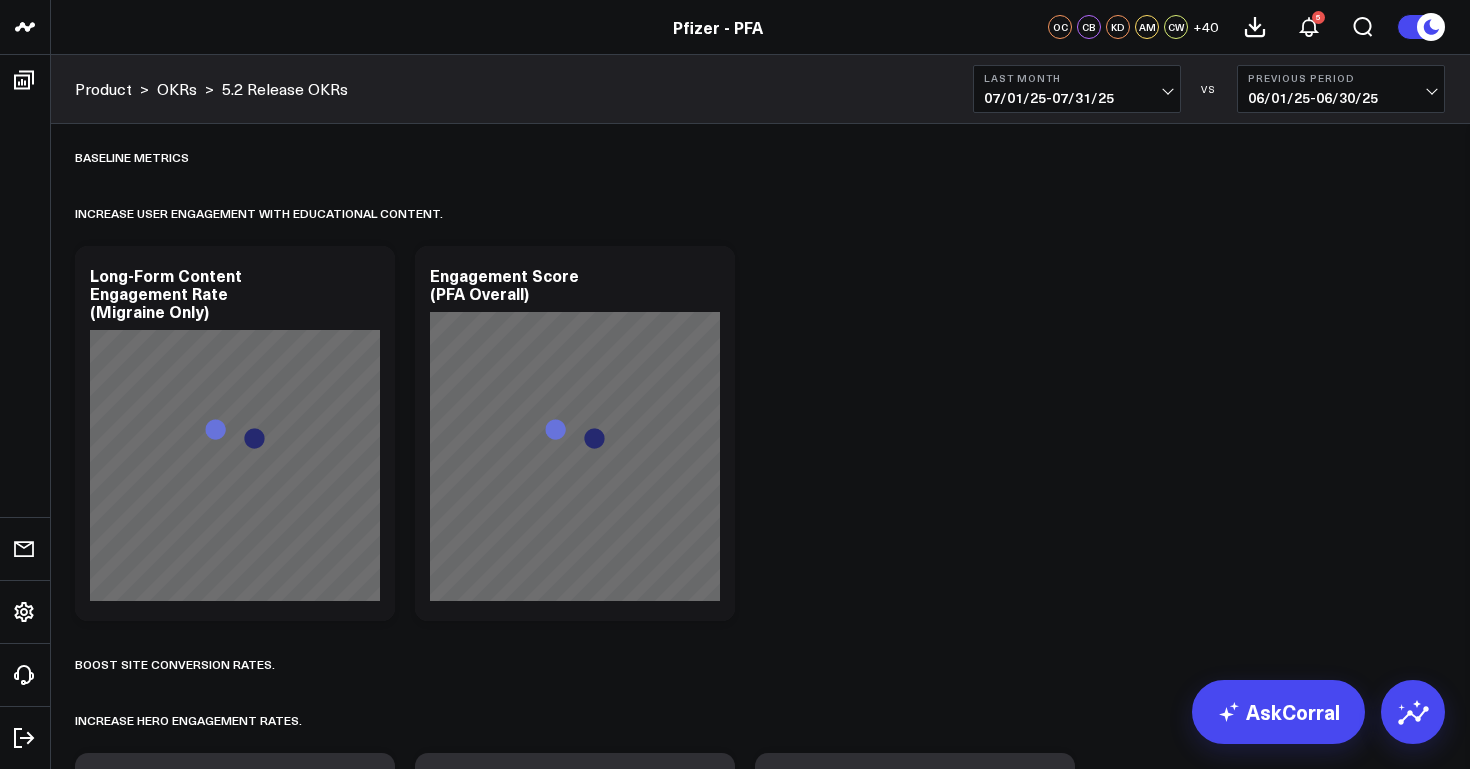 scroll, scrollTop: 0, scrollLeft: 0, axis: both 